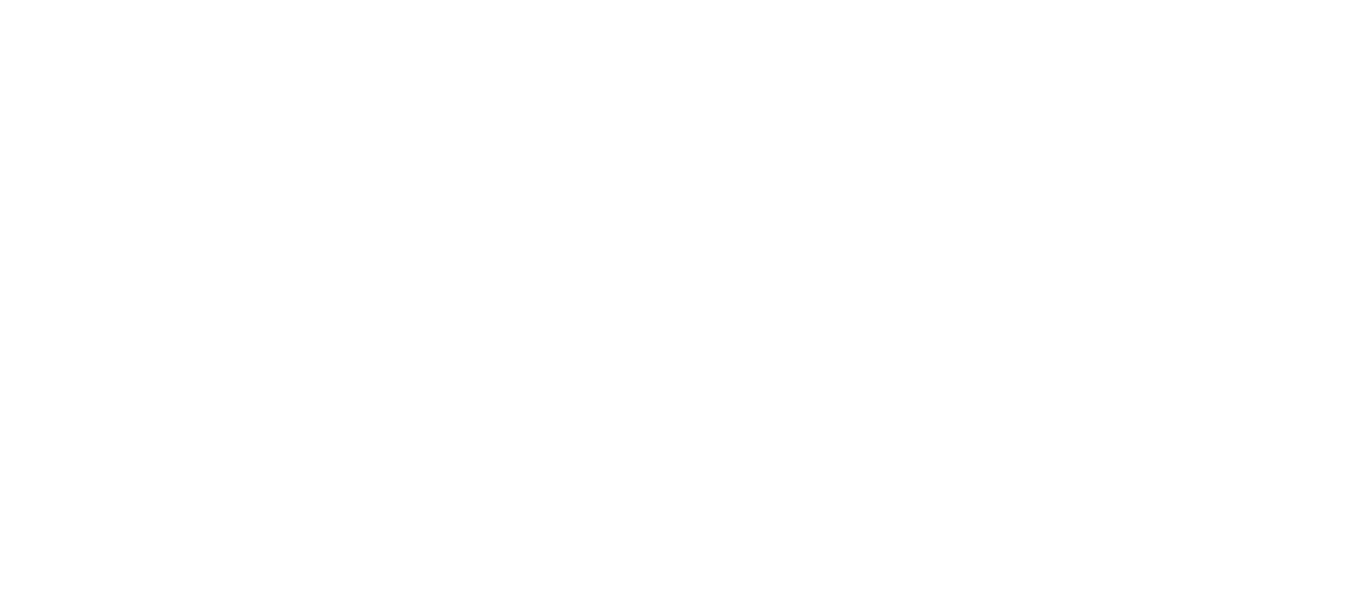 scroll, scrollTop: 0, scrollLeft: 0, axis: both 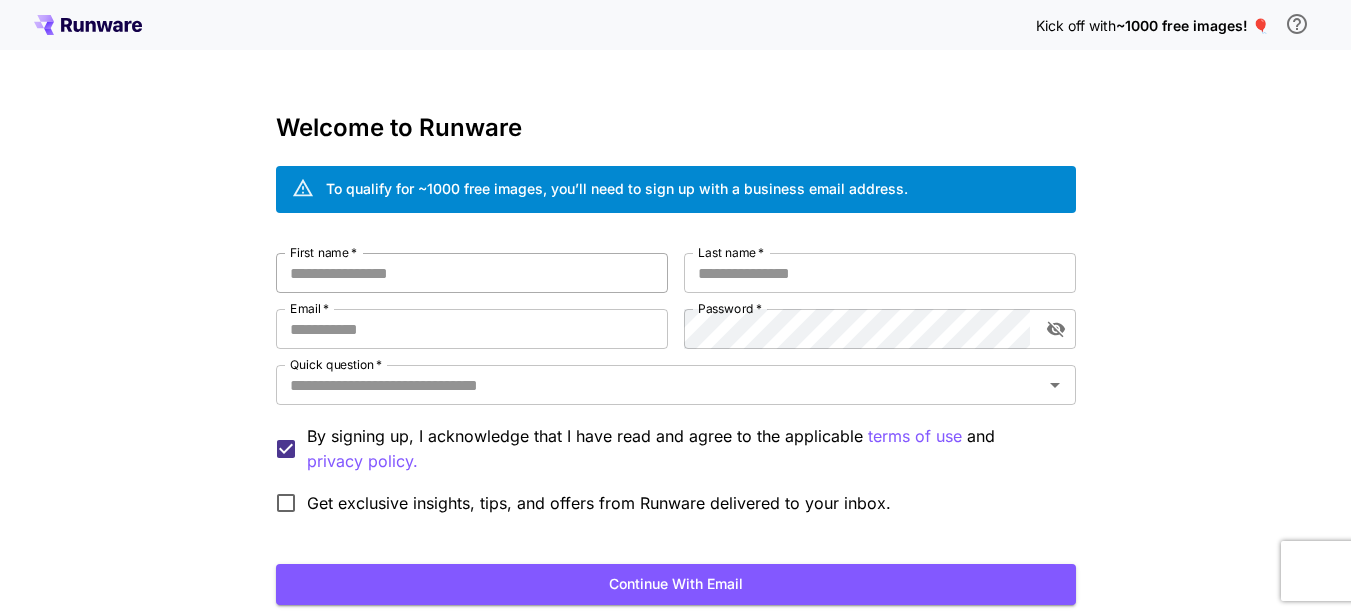 click on "First name   *" at bounding box center (472, 273) 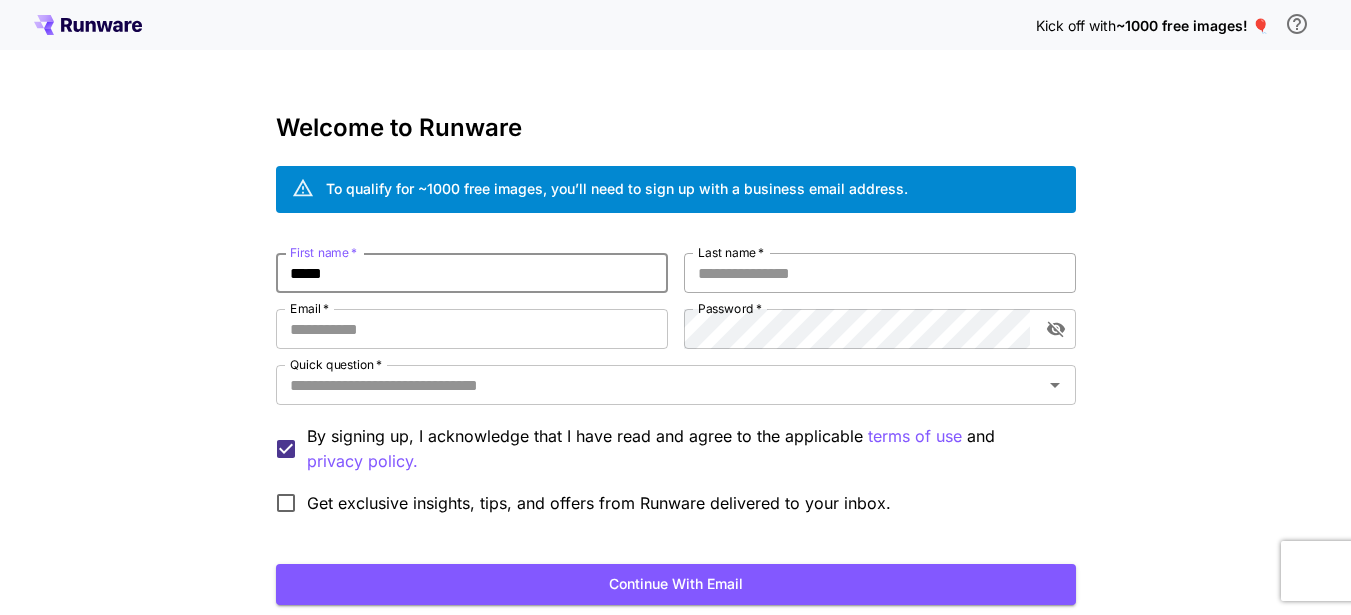 type on "*****" 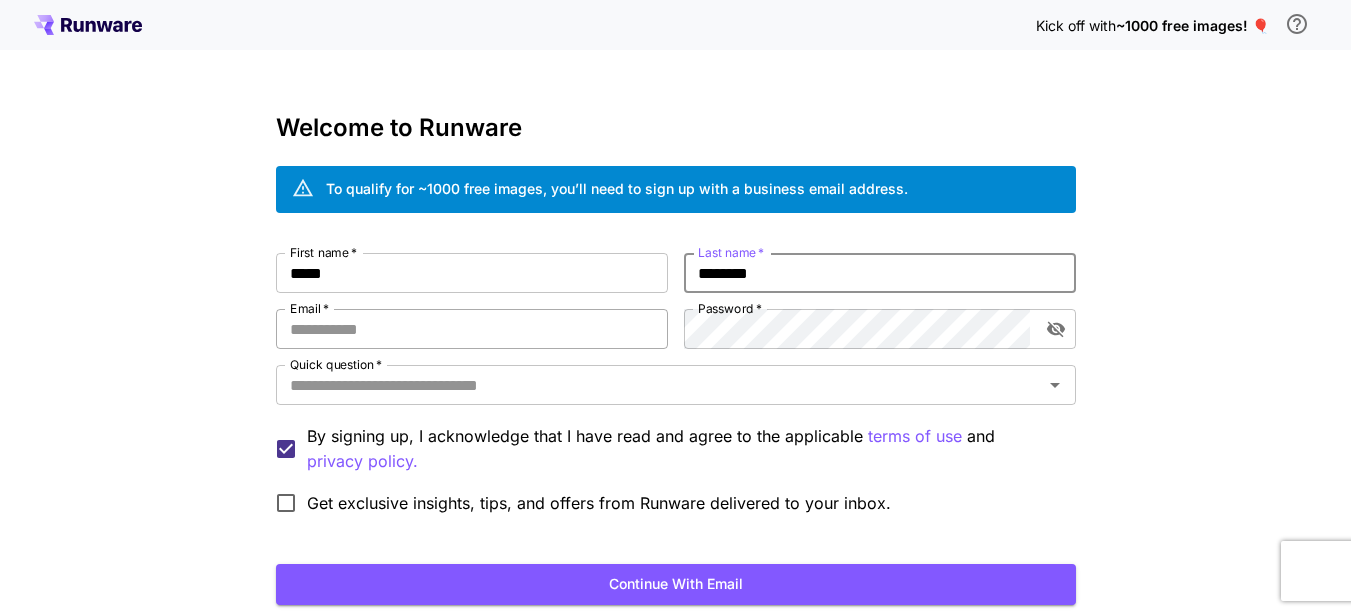 type on "********" 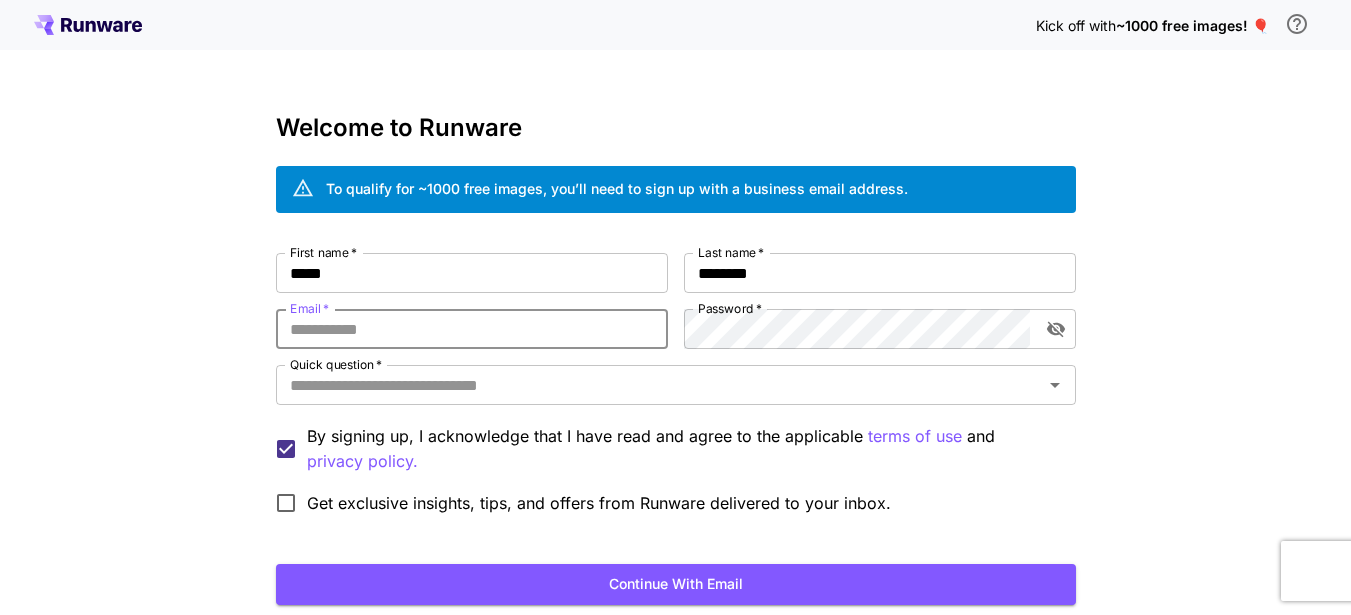click on "Email   *" at bounding box center (472, 329) 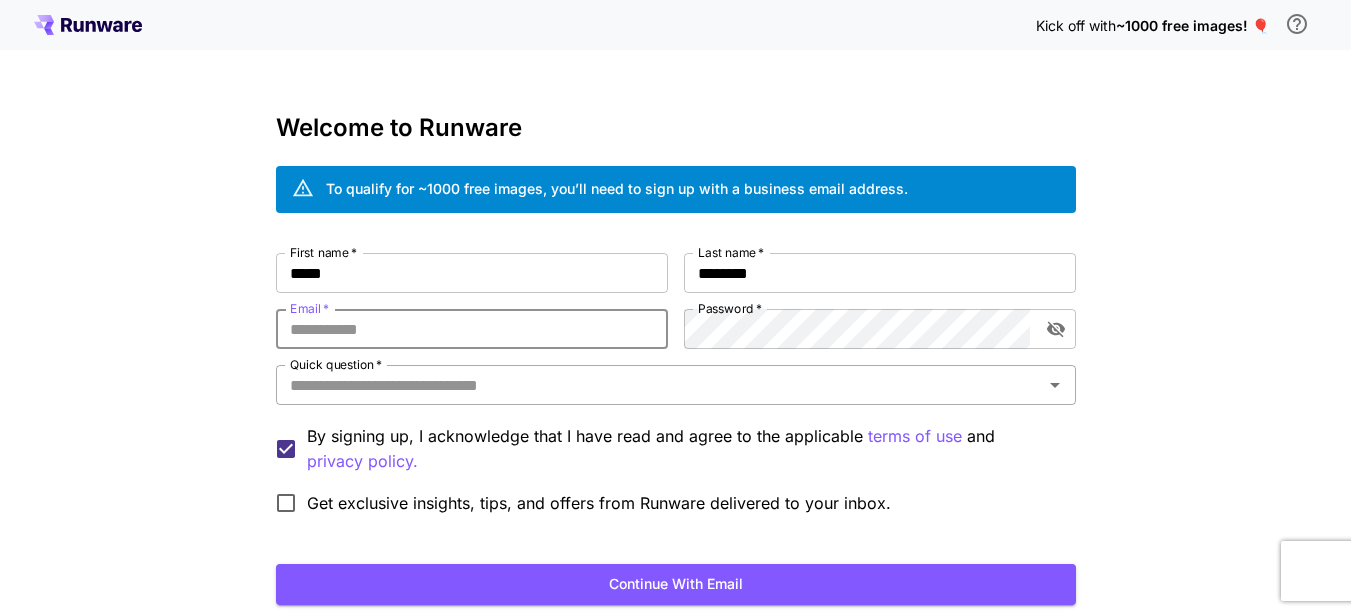 type on "**********" 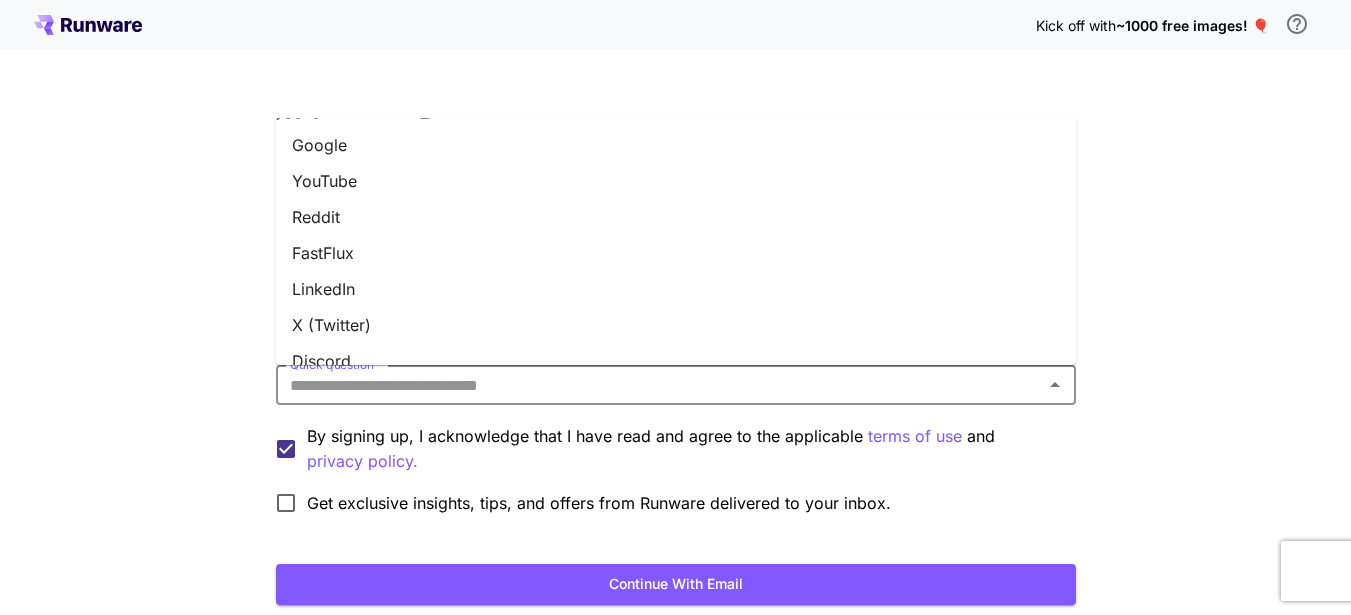 click on "Quick question   *" at bounding box center [659, 385] 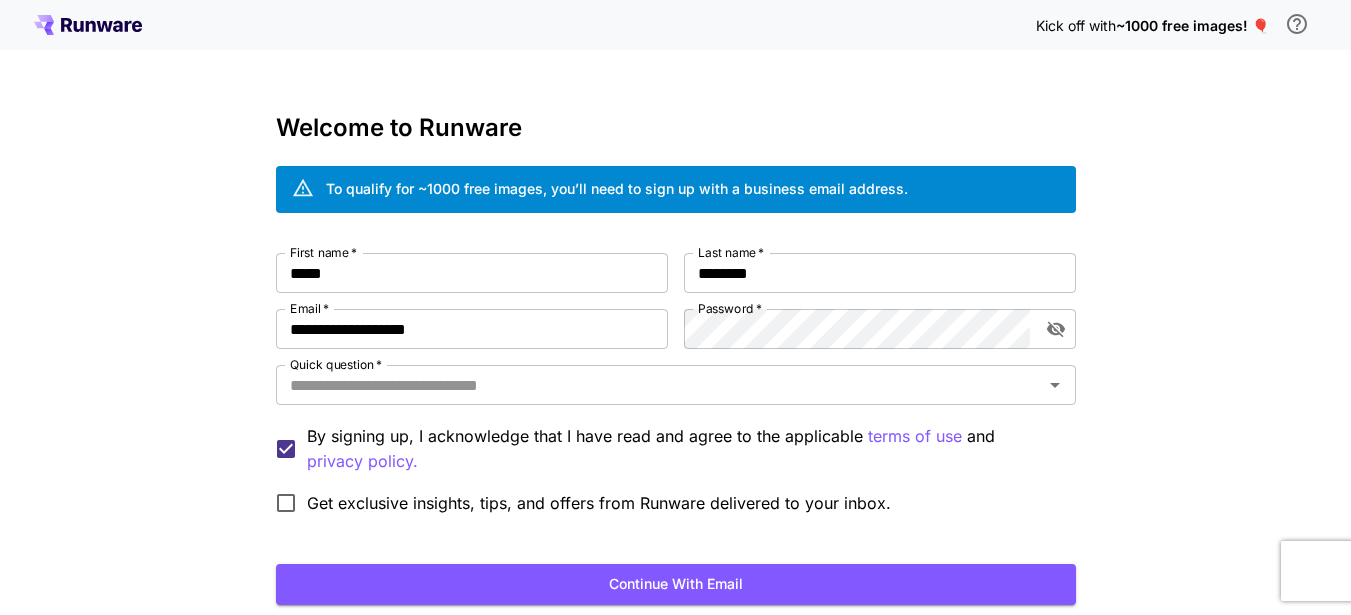 click on "By signing up, I acknowledge that I have read and agree to the applicable   terms of use     and   privacy policy." at bounding box center [683, 449] 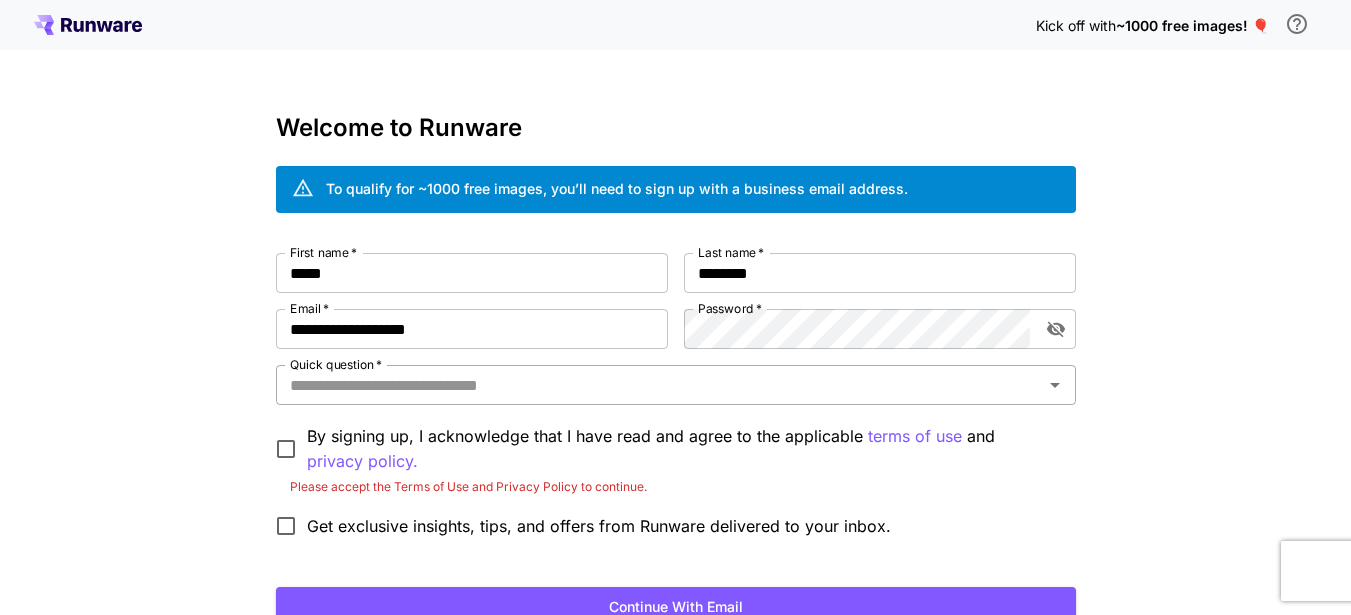 click on "Quick question   *" at bounding box center [659, 385] 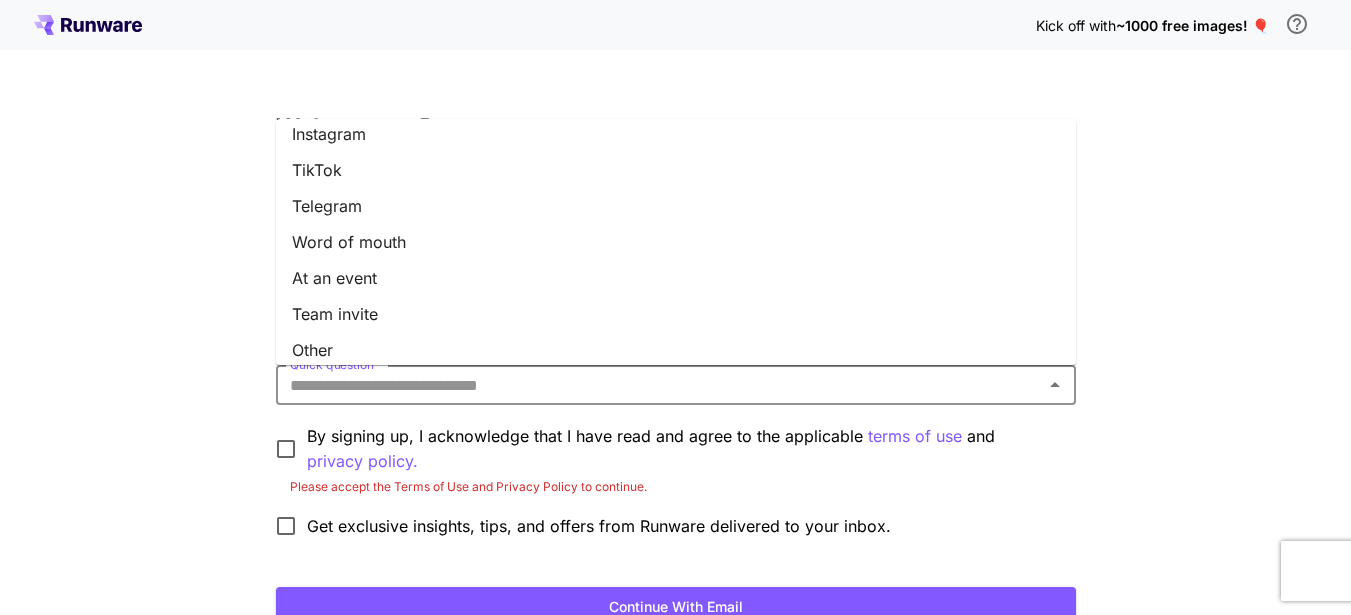 scroll, scrollTop: 310, scrollLeft: 0, axis: vertical 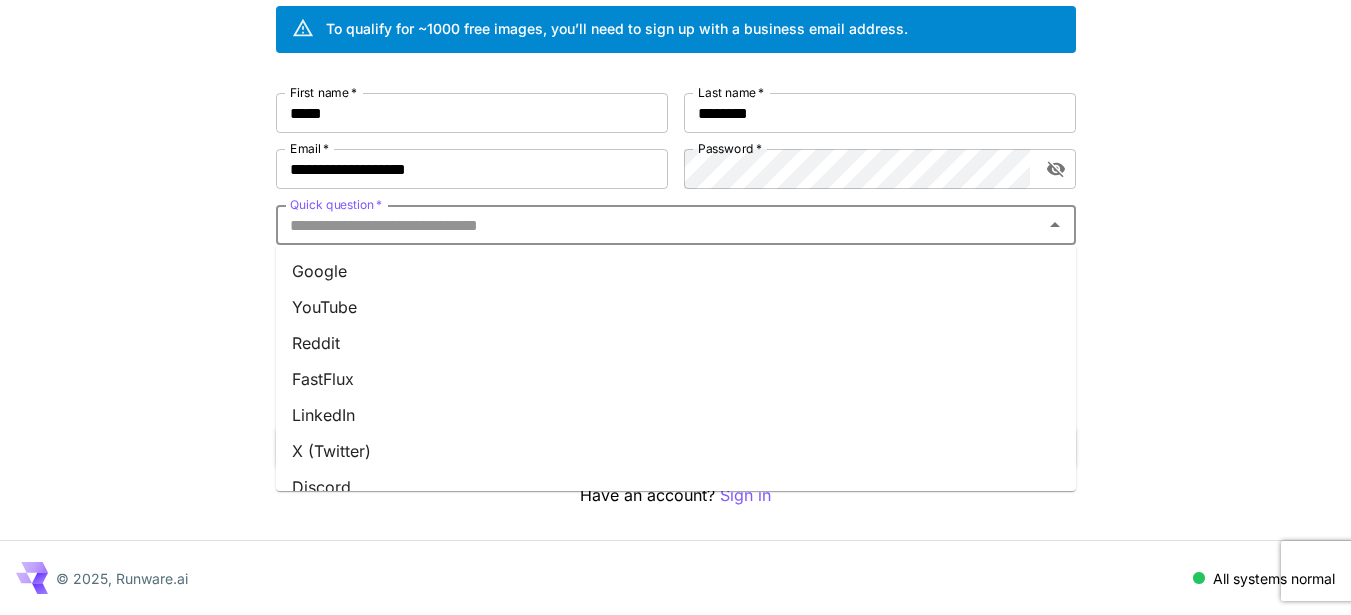 click on "YouTube" at bounding box center (676, 307) 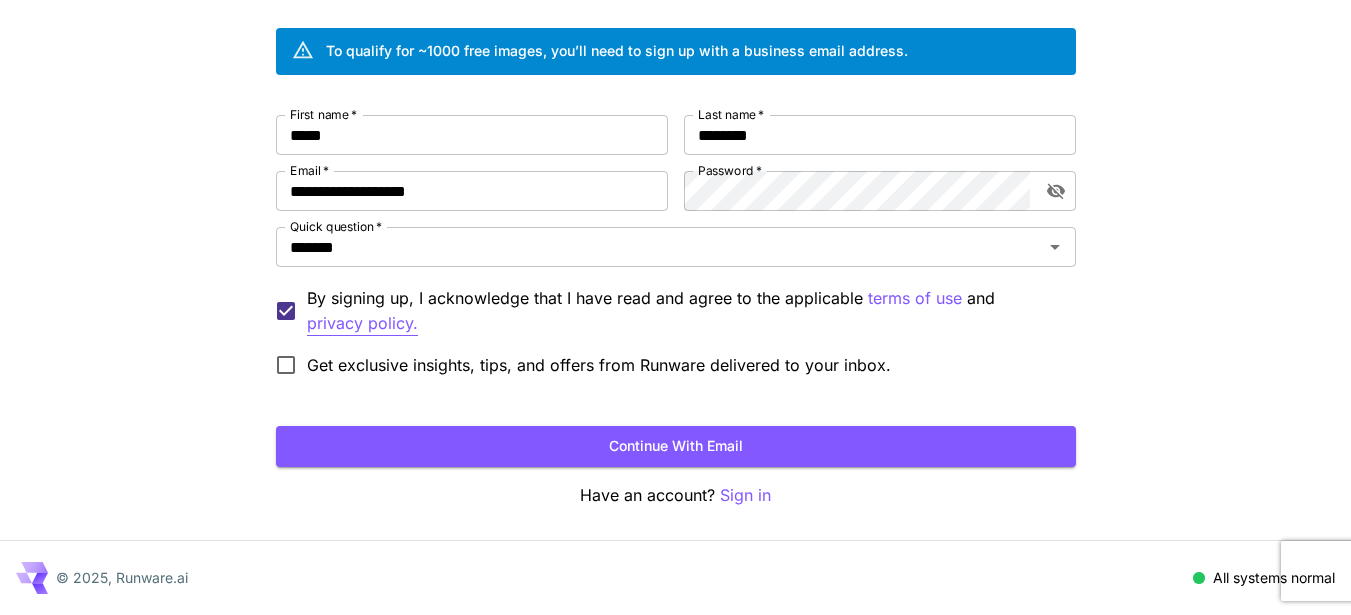 scroll, scrollTop: 138, scrollLeft: 0, axis: vertical 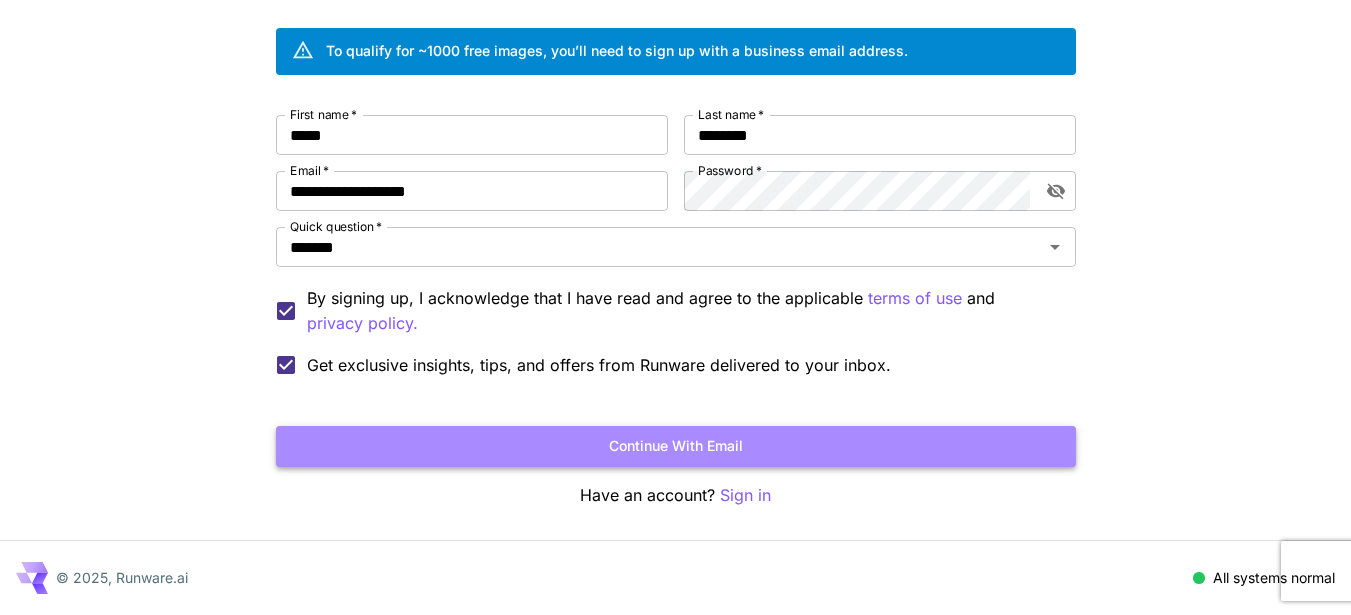 click on "Continue with email" at bounding box center (676, 446) 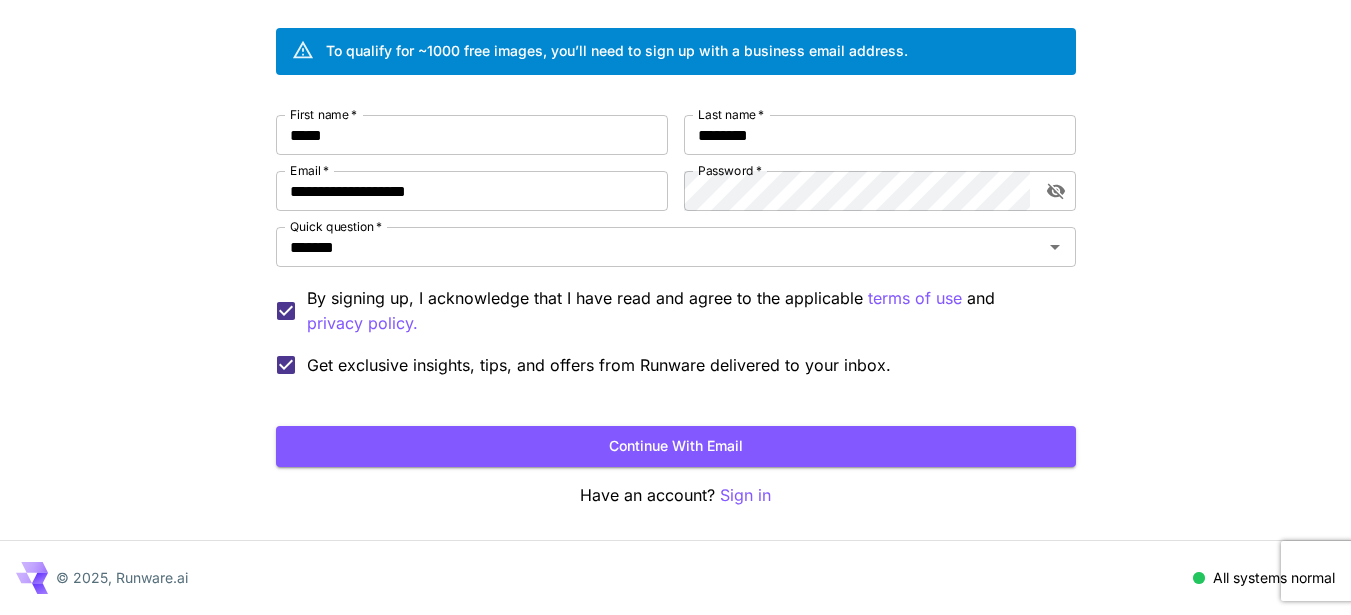 scroll, scrollTop: 0, scrollLeft: 0, axis: both 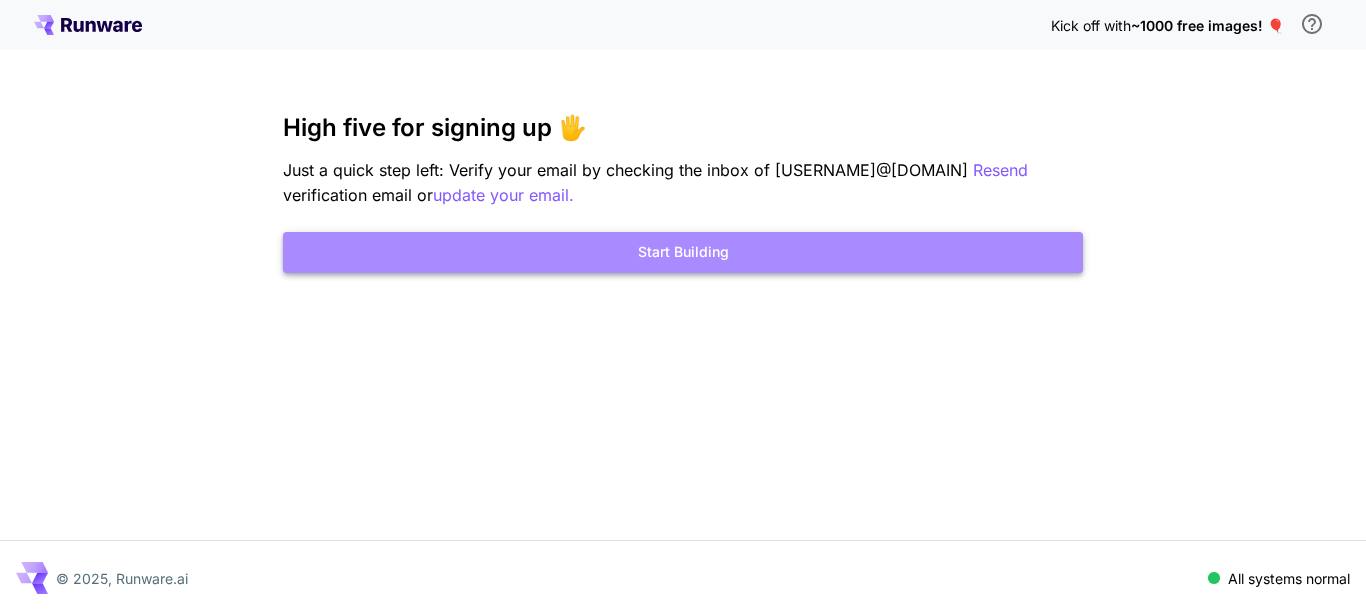 click on "Start Building" at bounding box center (683, 252) 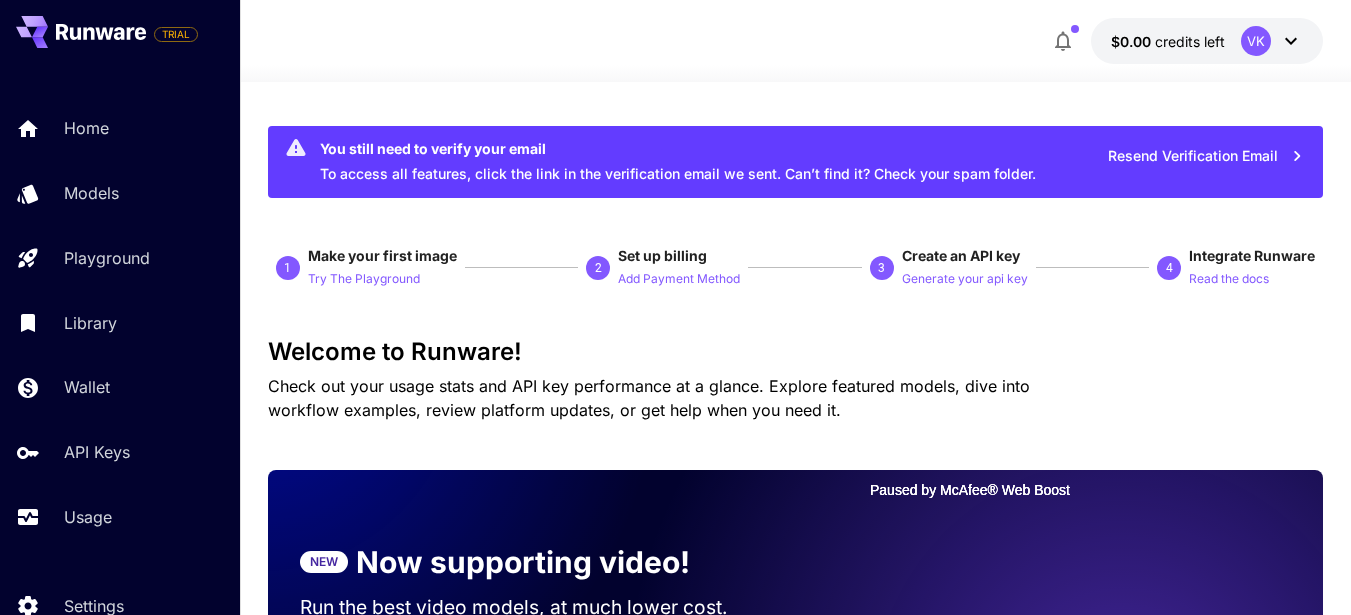 click on "You still need to verify your email To access all features, click the link in the verification email we sent. Can’t find it? Check your spam folder. Resend Verification Email 1 Make your first image Try The Playground 2 Set up billing Add Payment Method 3 Create an API key Generate your api key 4 Integrate Runware Read the docs Welcome to Runware! Check out your usage stats and API key performance at a glance. Explore featured models, dive into workflow examples, review platform updates, or get help when you need it. NEW Now supporting video! Run the best video models, at much lower cost. Reach out for volume discounts. 5 Test drive the best video models Featured models New releases MiniMax KlingAI ByteDance Google Veo PixVerse Vidu Launch in Playground minimax:3@1                             MiniMax 02 Hailuo Most polished and dynamic model with vibrant, theatrical visuals and fluid motion. Ideal for viral content and commercial-style footage. Launch in Playground bytedance:2@1" at bounding box center [795, 3907] 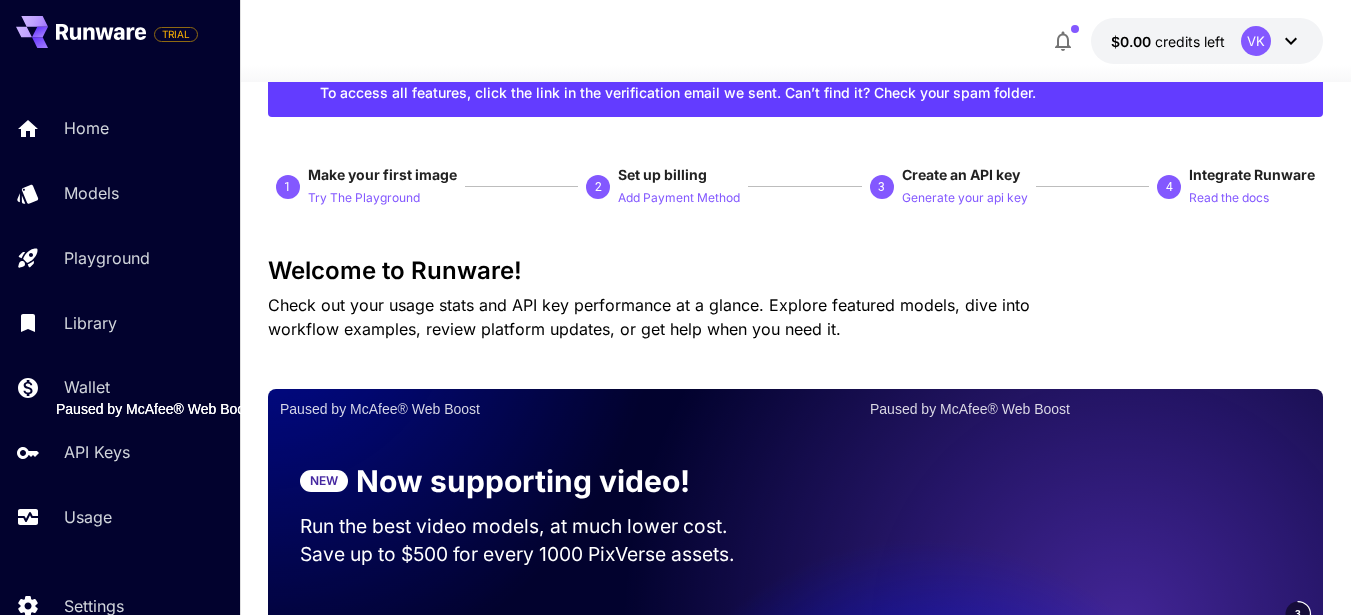 scroll, scrollTop: 200, scrollLeft: 0, axis: vertical 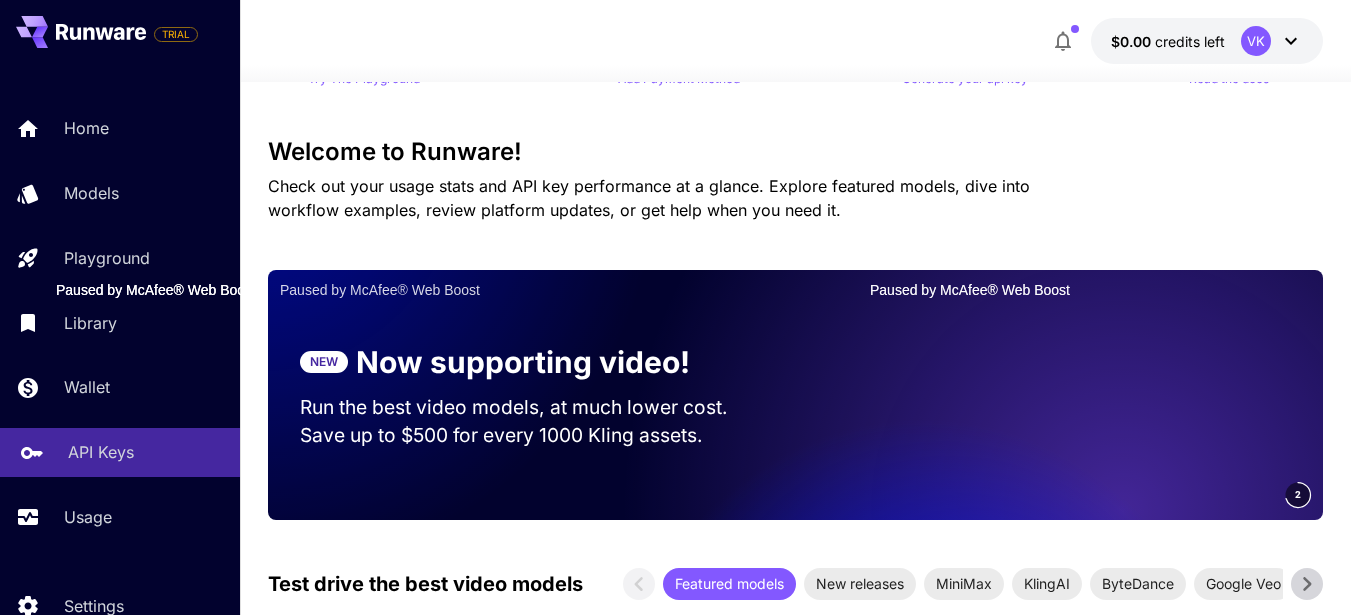 click on "API Keys" at bounding box center (101, 452) 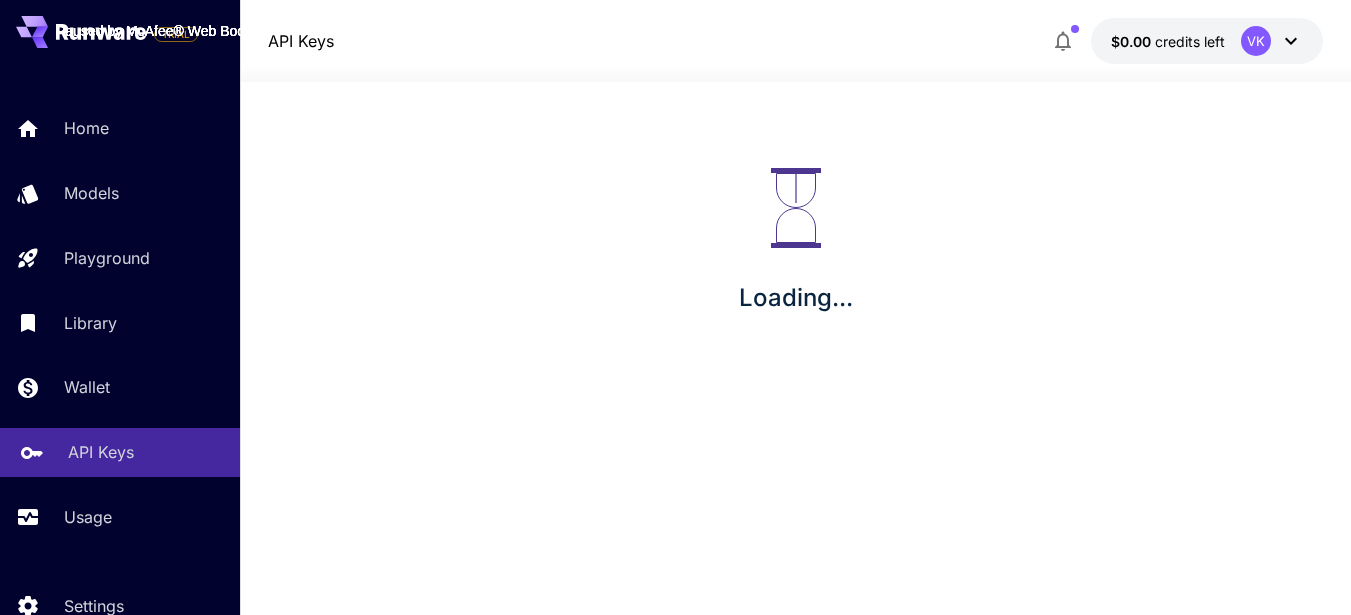 scroll, scrollTop: 0, scrollLeft: 0, axis: both 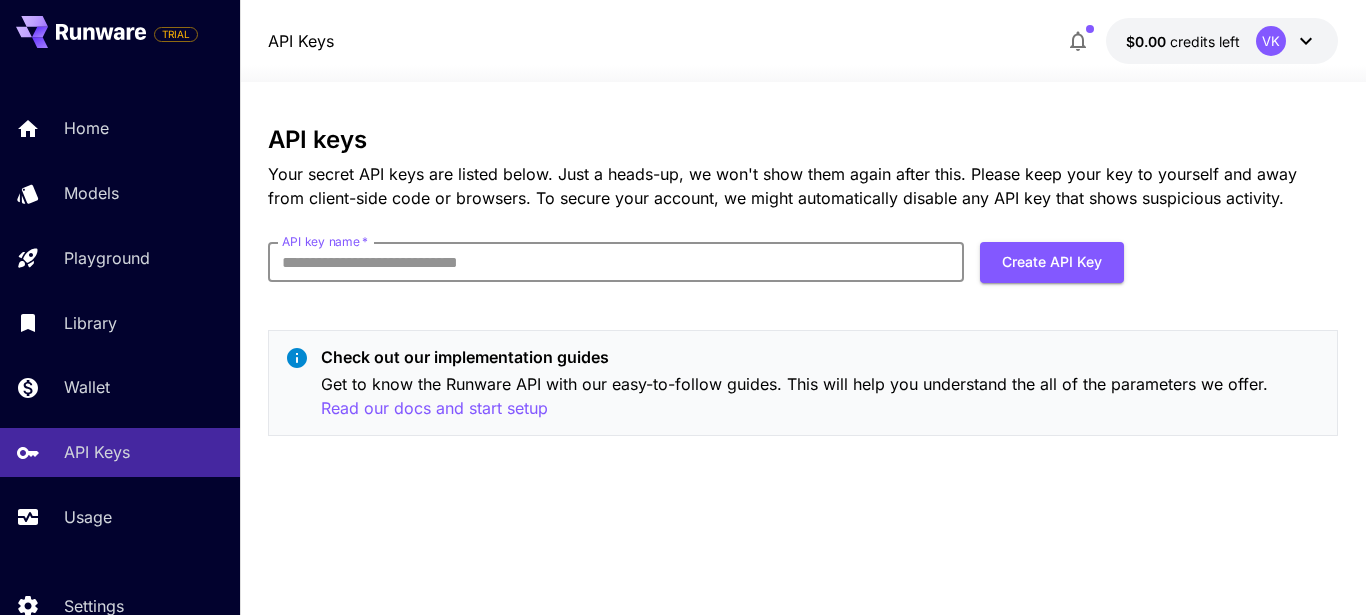 click on "API key name   *" at bounding box center (616, 262) 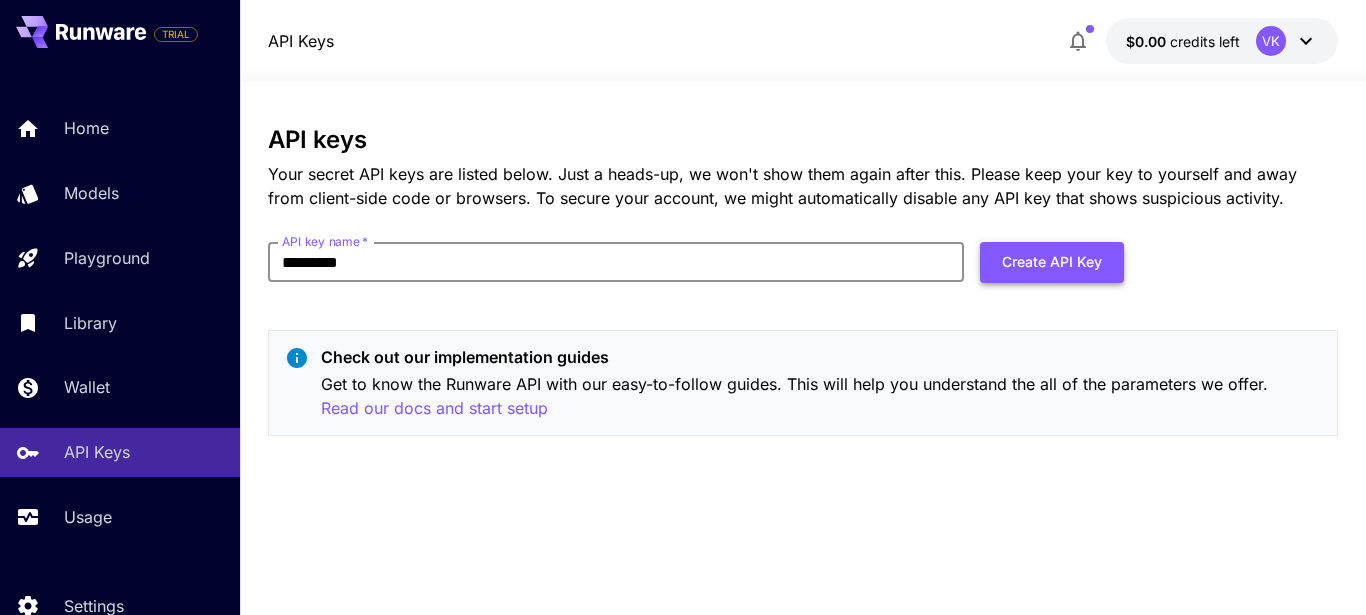type on "*********" 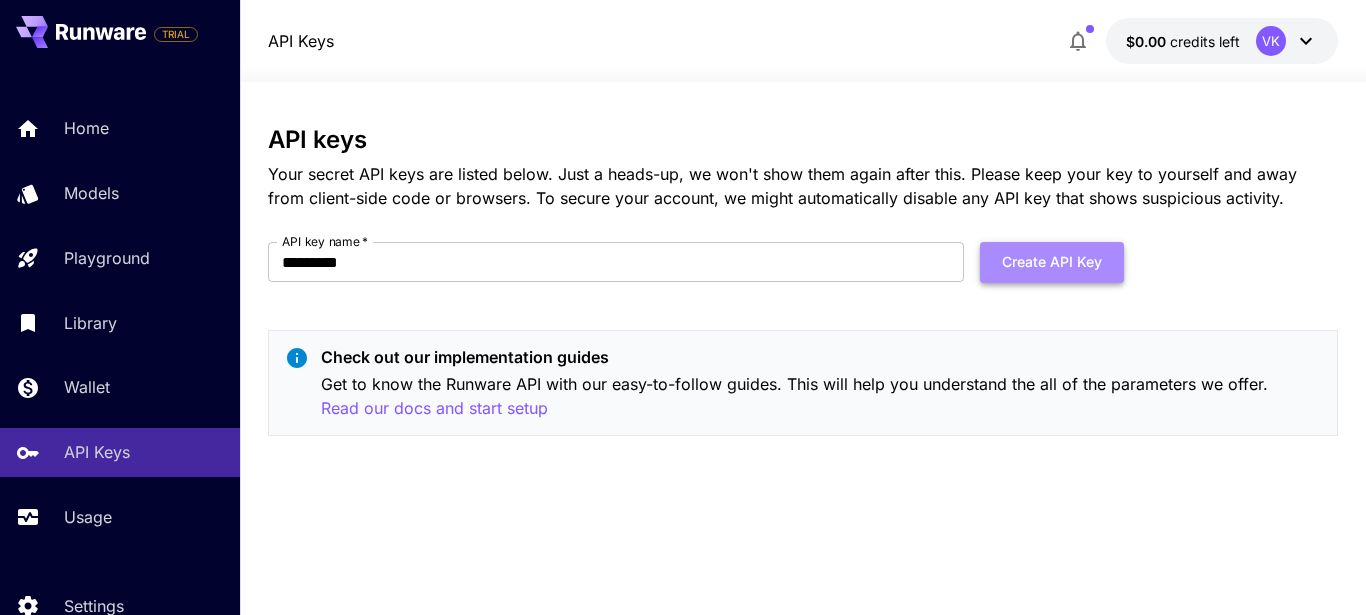 click on "Create API Key" at bounding box center (1052, 262) 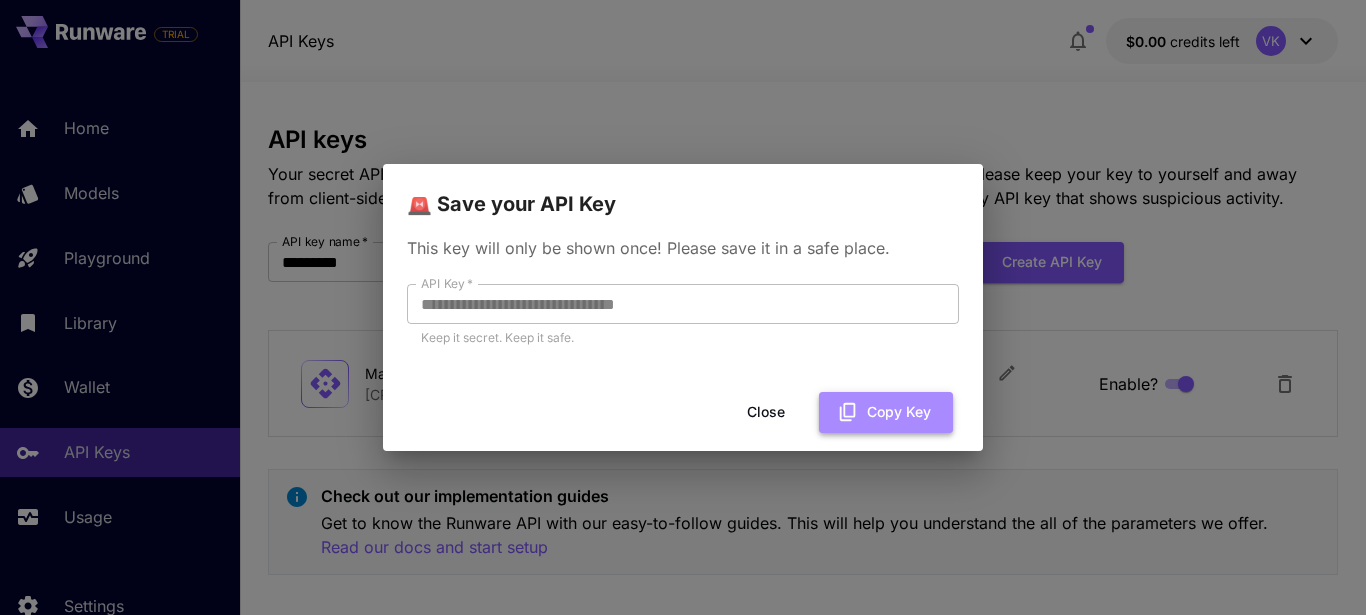 click on "Copy Key" at bounding box center [886, 412] 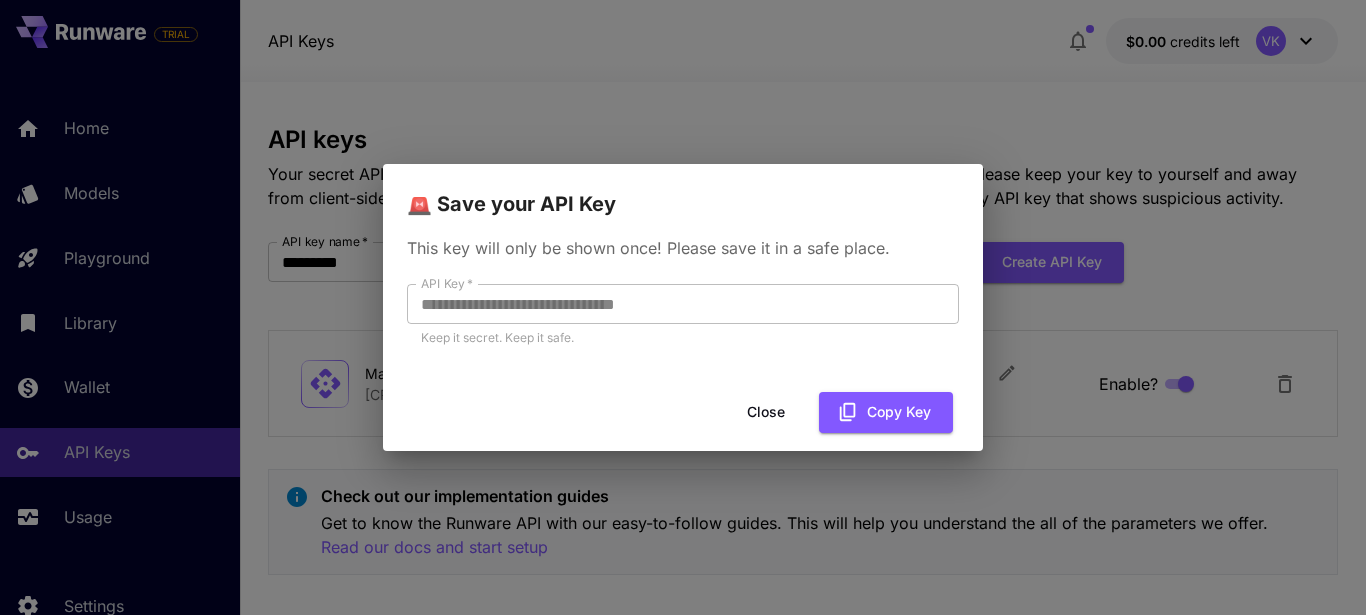 type 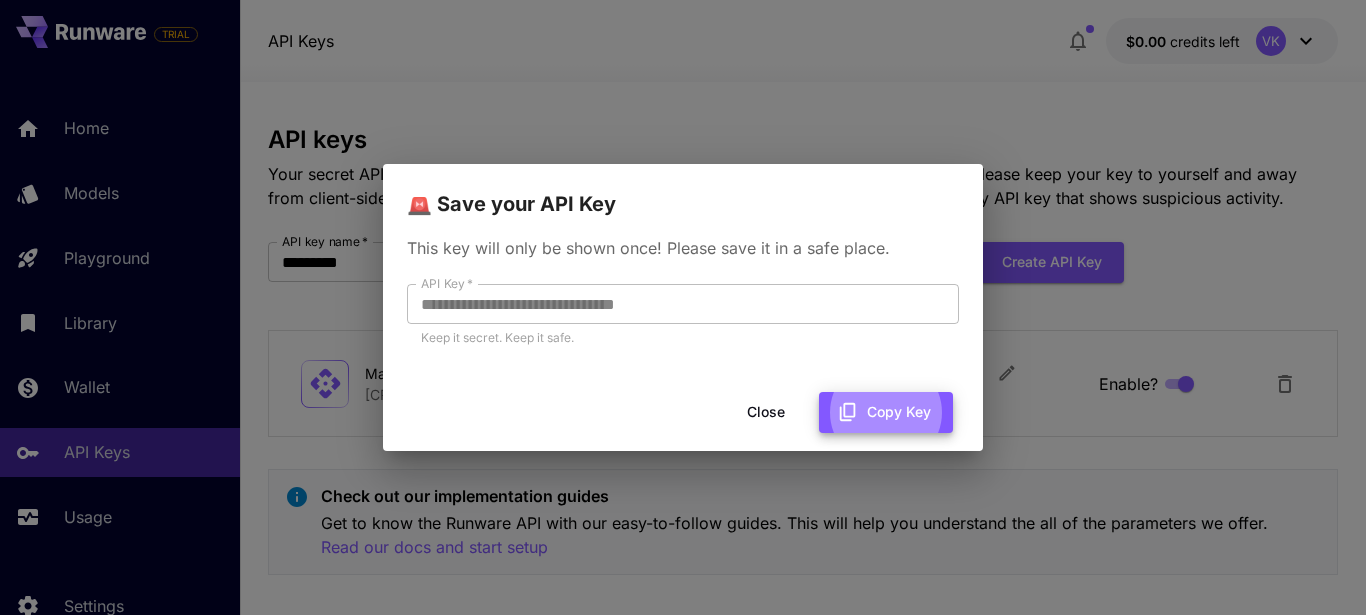 click on "Copy Key" at bounding box center (886, 412) 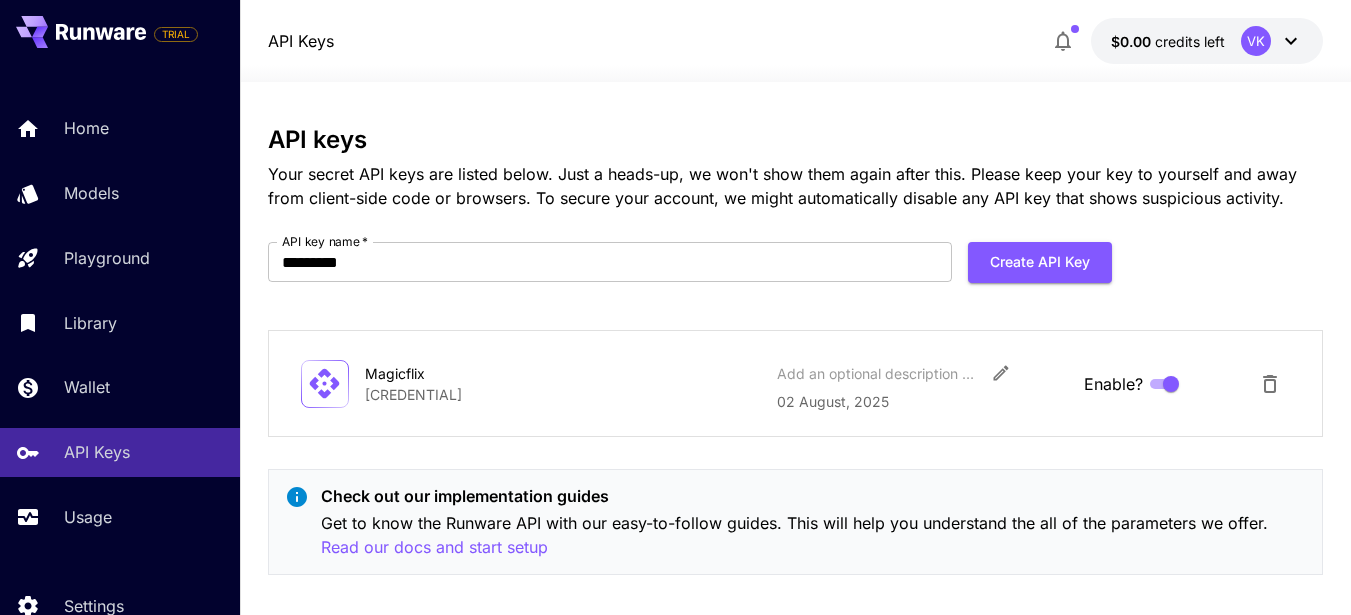 scroll, scrollTop: 20, scrollLeft: 0, axis: vertical 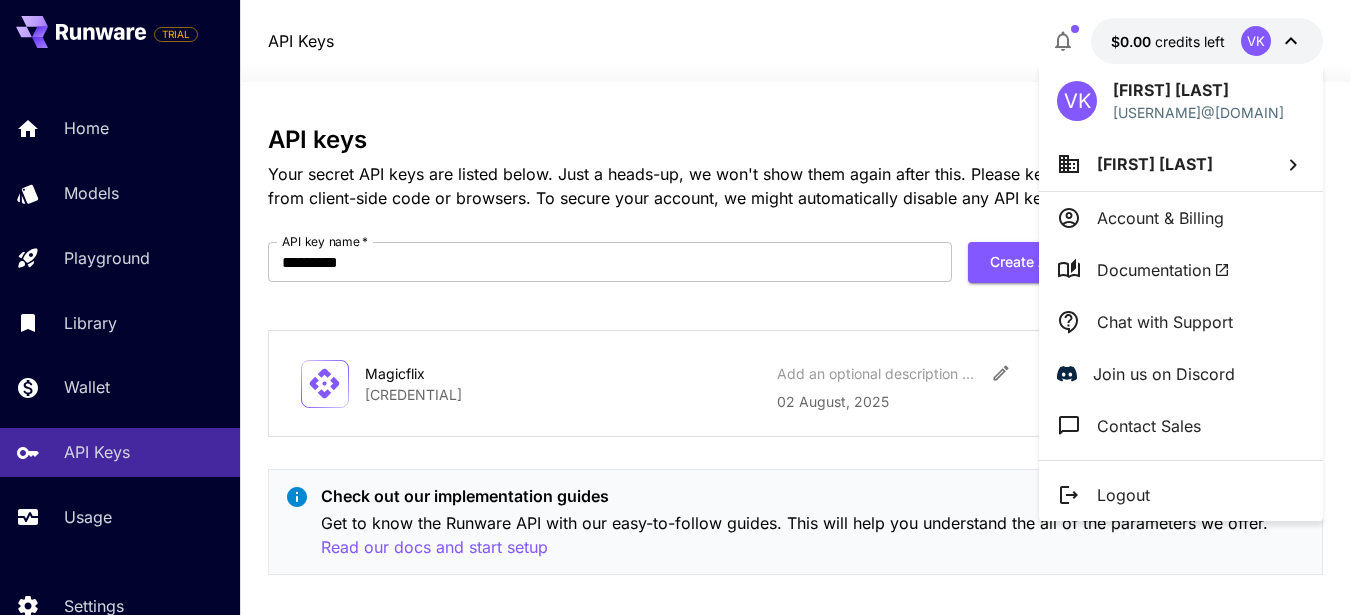click at bounding box center (683, 307) 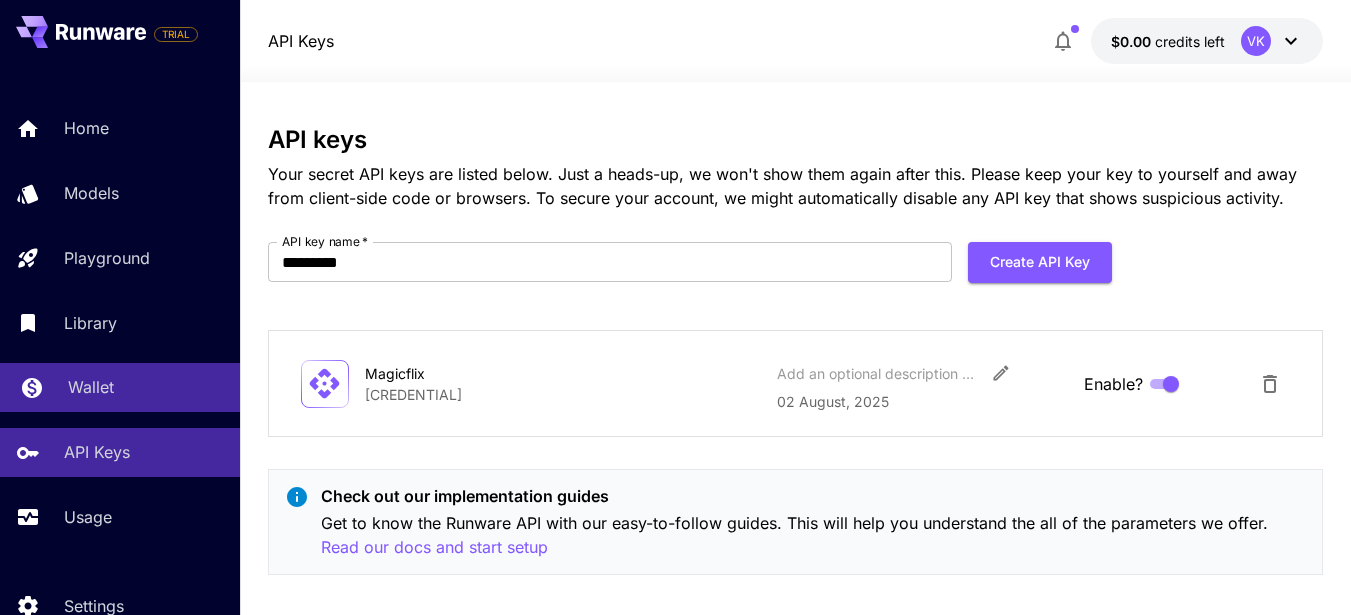 click on "Wallet" at bounding box center (91, 387) 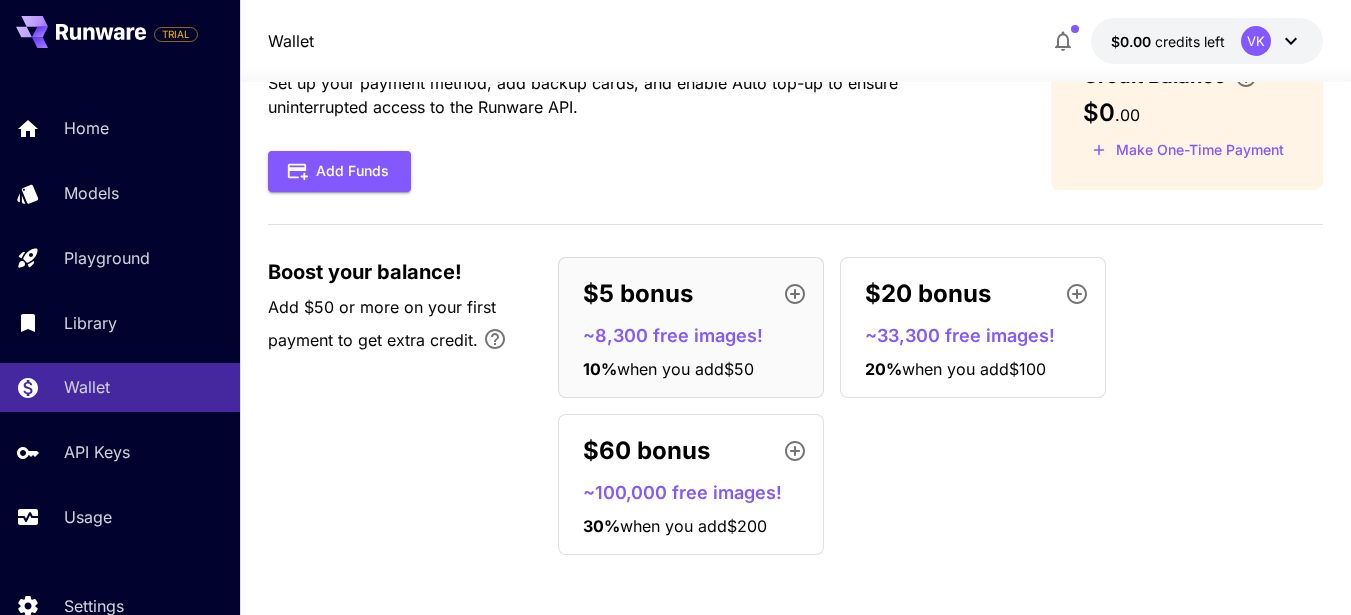 scroll, scrollTop: 0, scrollLeft: 0, axis: both 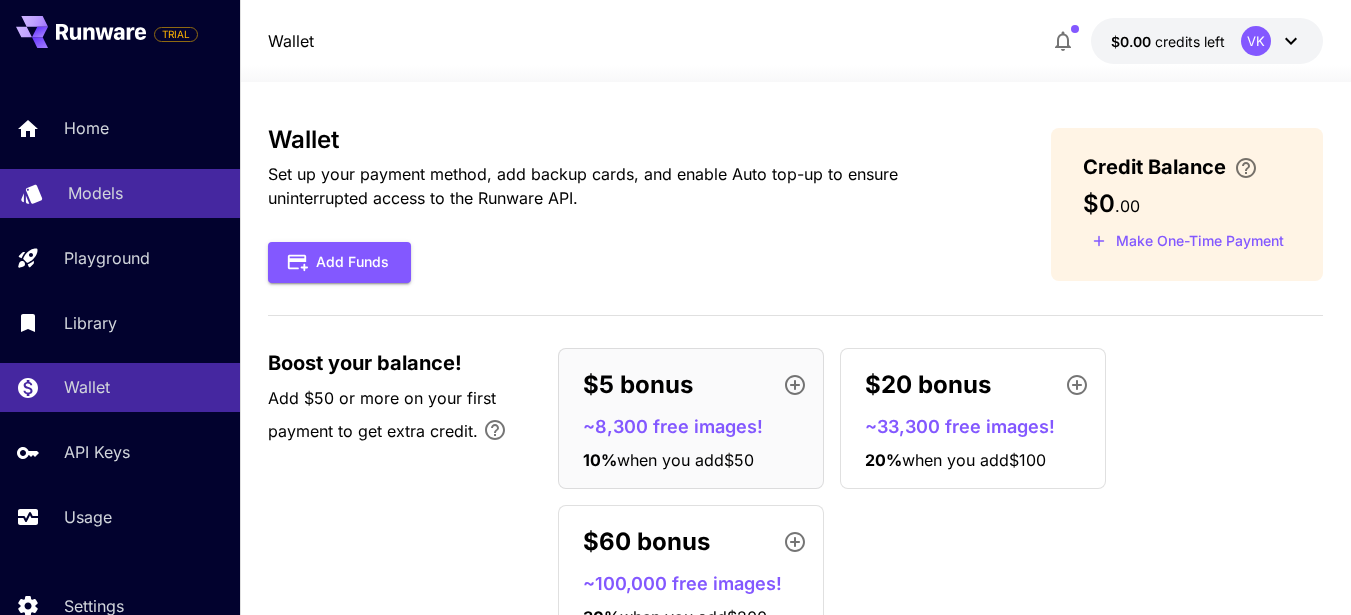 click on "Models" at bounding box center (95, 193) 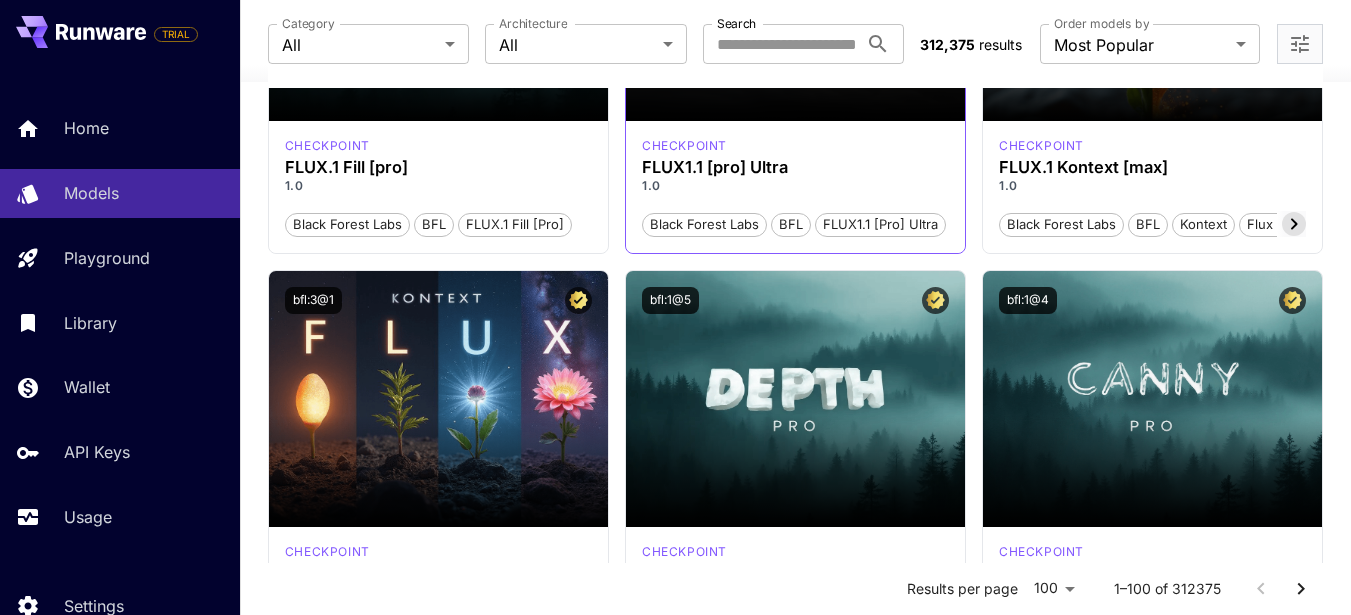 scroll, scrollTop: 1200, scrollLeft: 0, axis: vertical 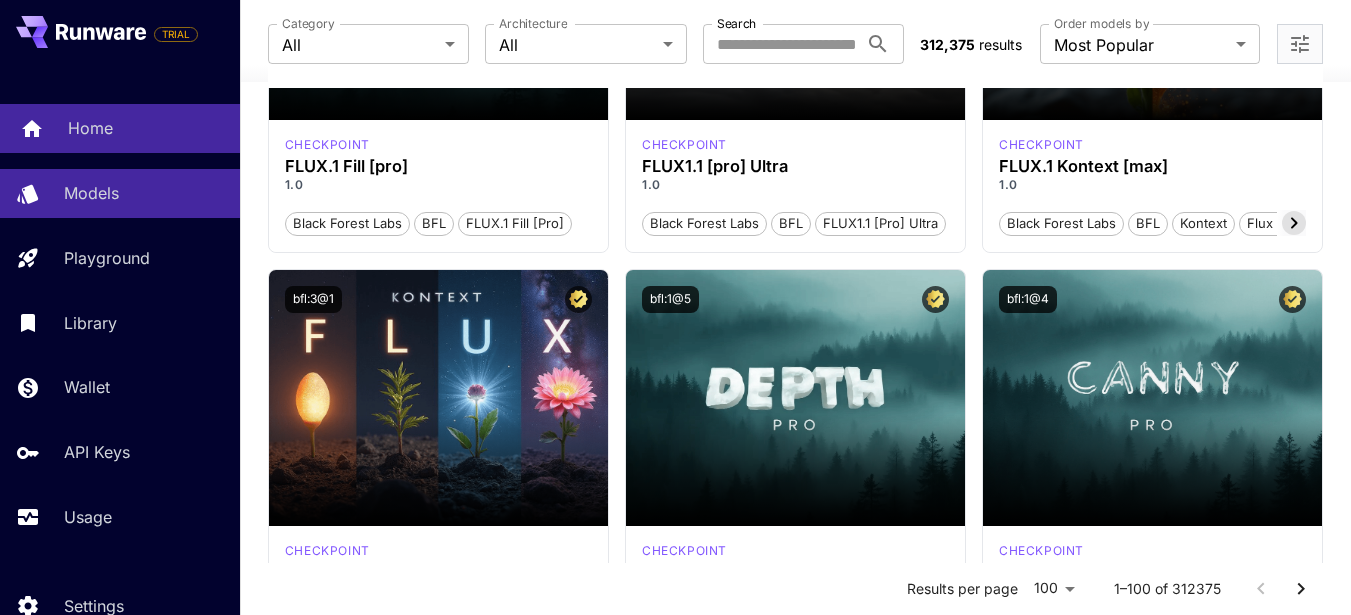 click on "Home" at bounding box center (146, 128) 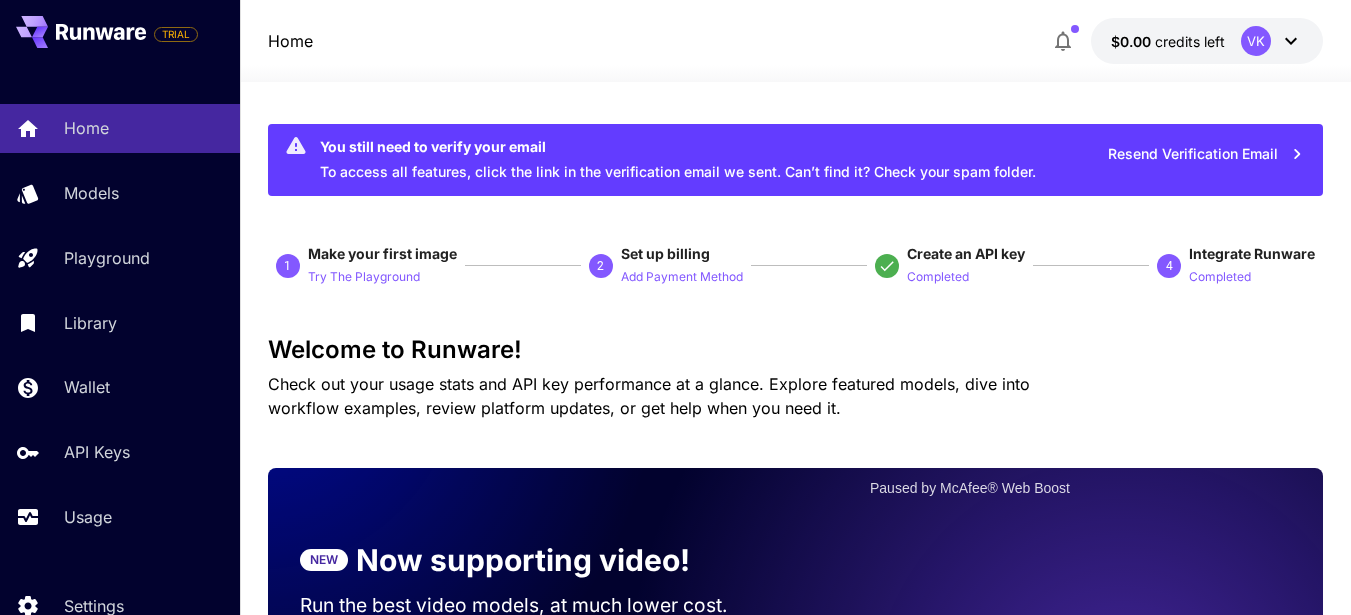 scroll, scrollTop: 0, scrollLeft: 0, axis: both 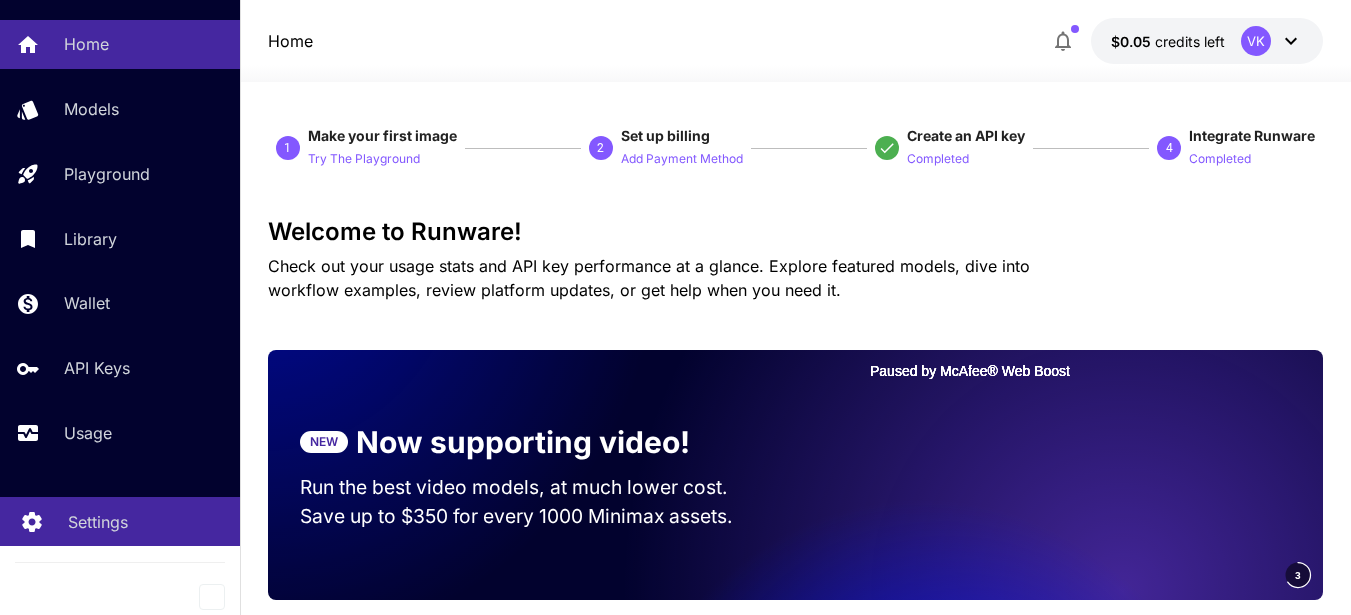 click on "Settings" at bounding box center (98, 522) 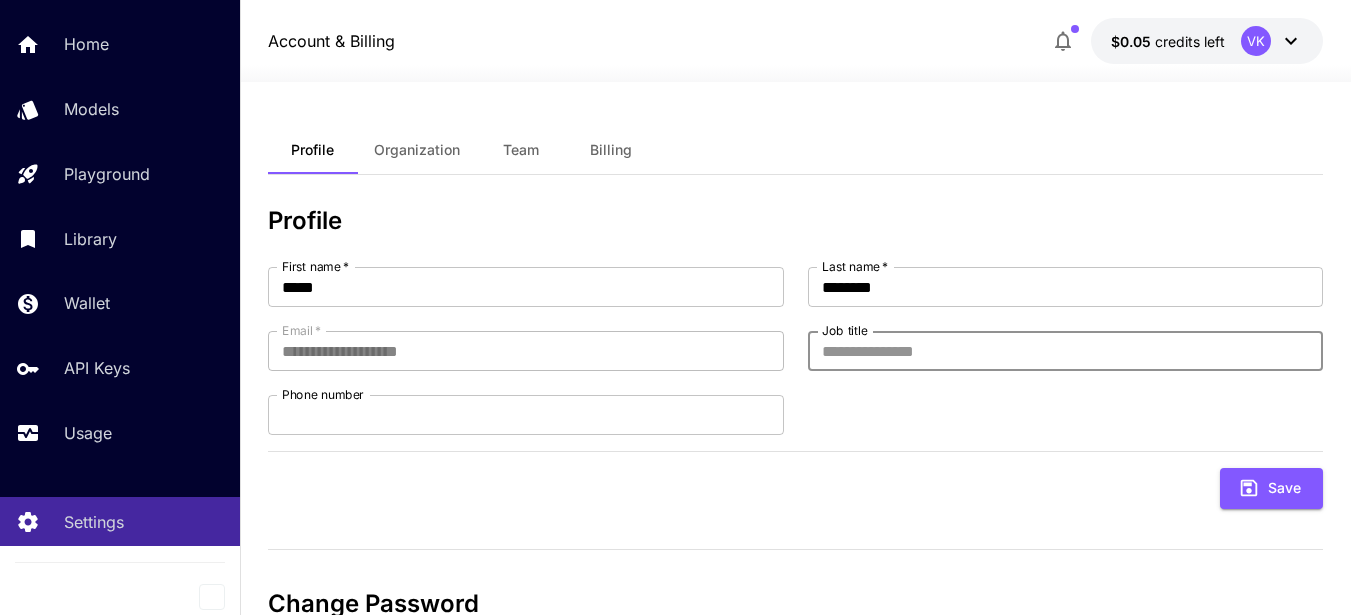 click on "Job title" at bounding box center (1066, 351) 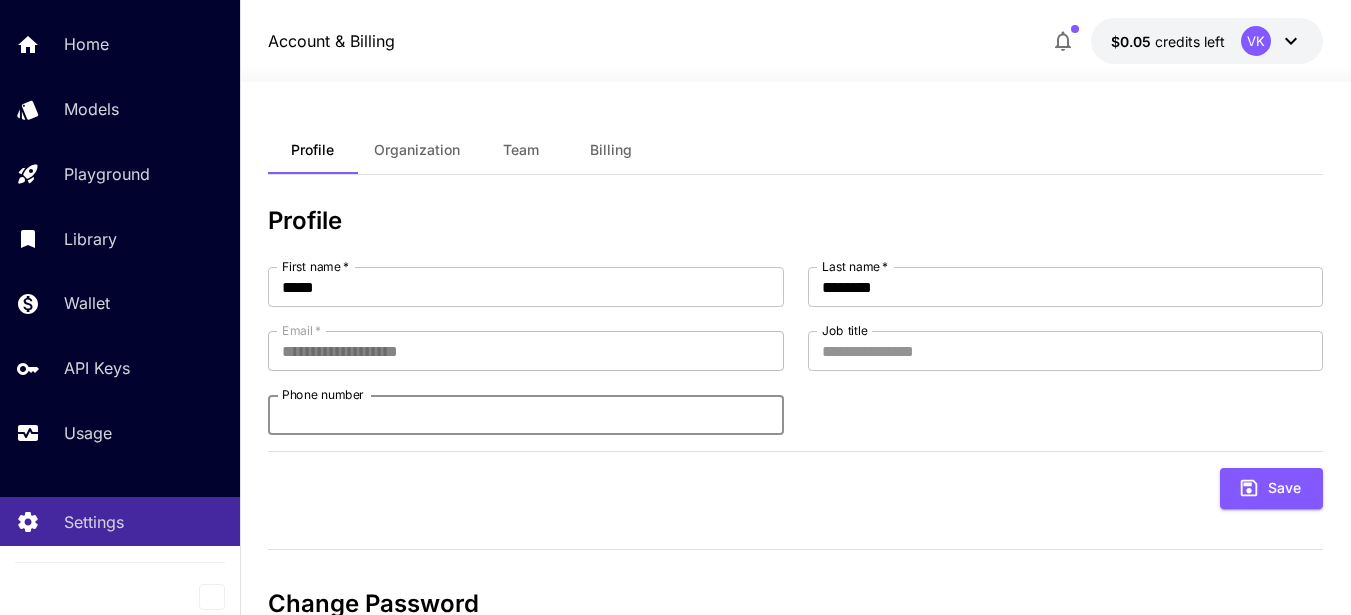 click on "Phone number" at bounding box center [526, 415] 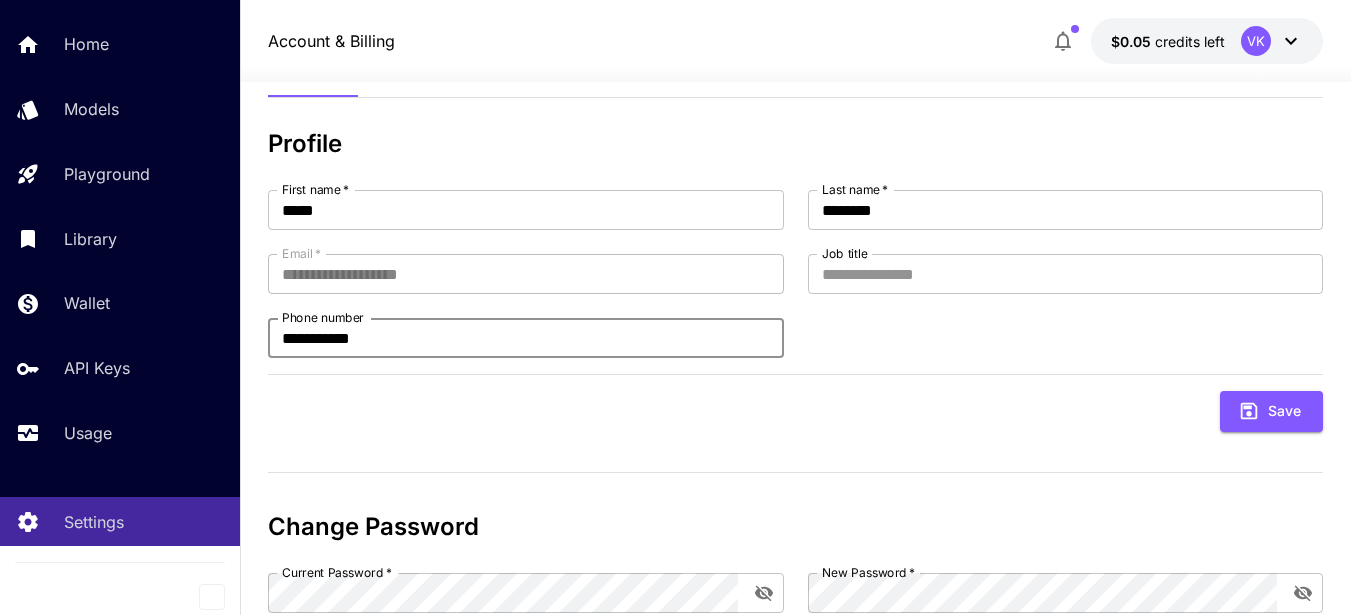 scroll, scrollTop: 200, scrollLeft: 0, axis: vertical 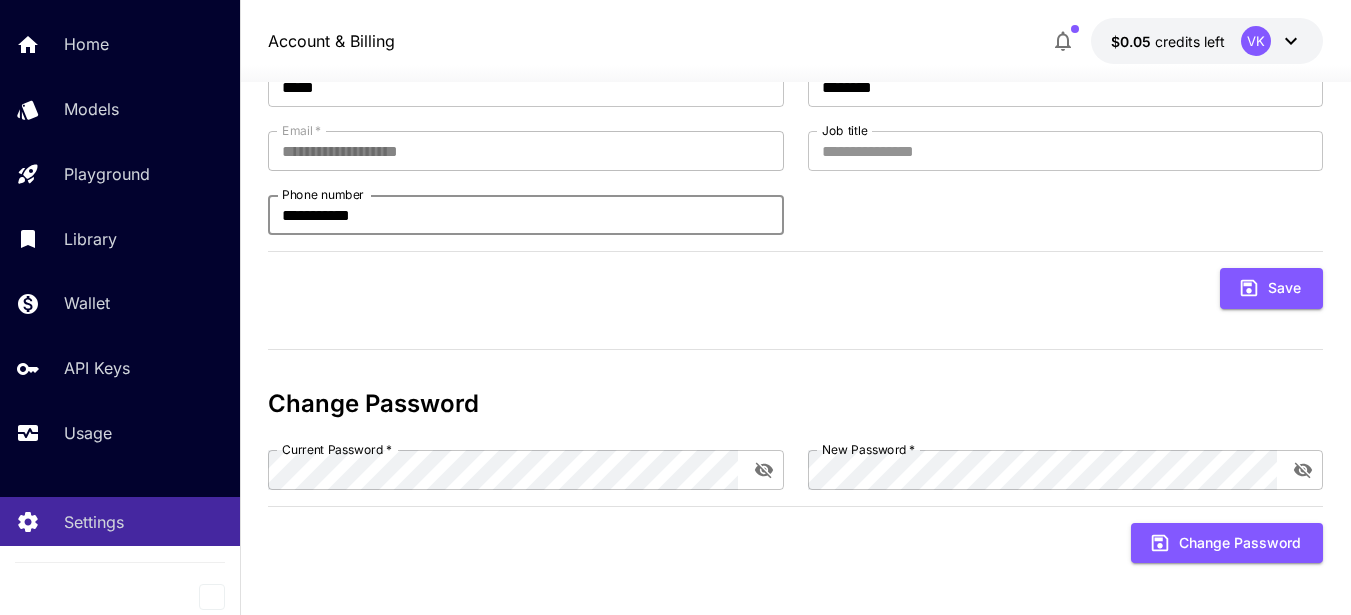 click on "**********" at bounding box center (526, 215) 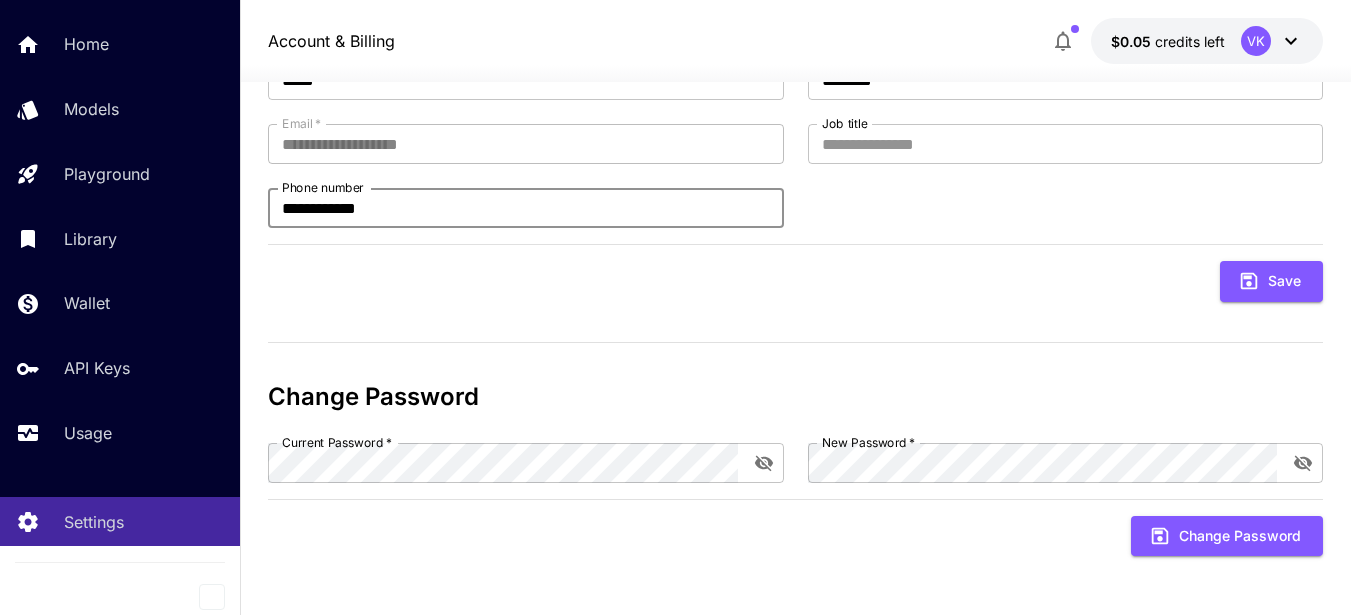 scroll, scrollTop: 208, scrollLeft: 0, axis: vertical 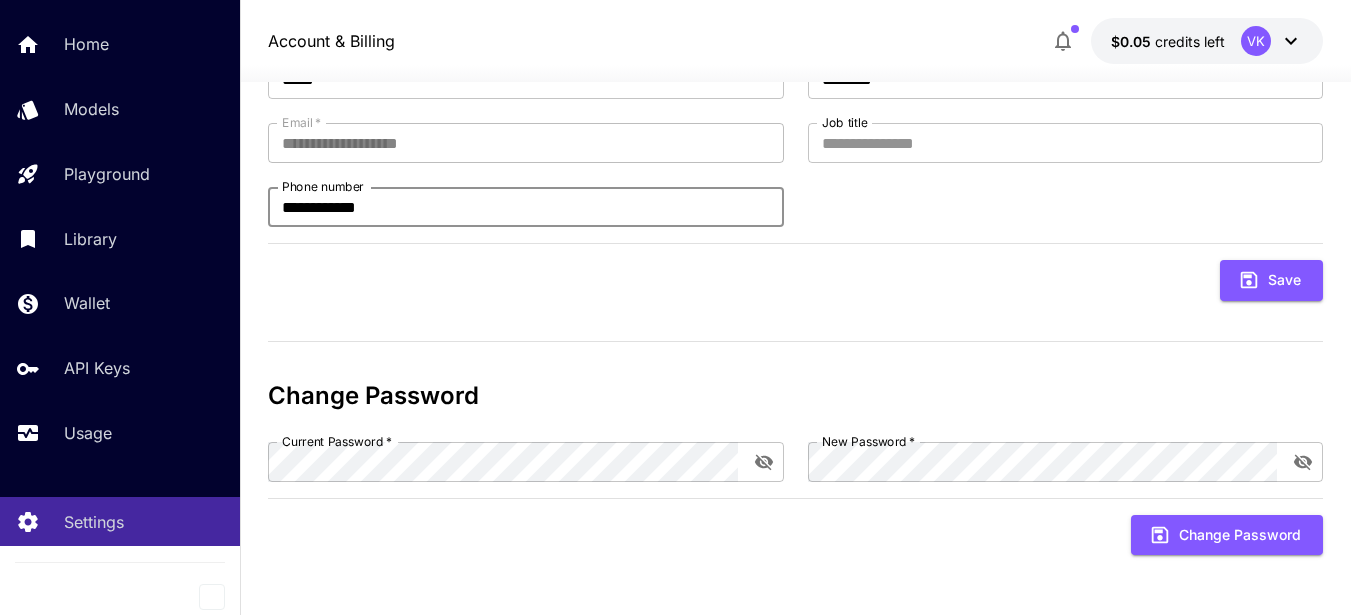 type on "**********" 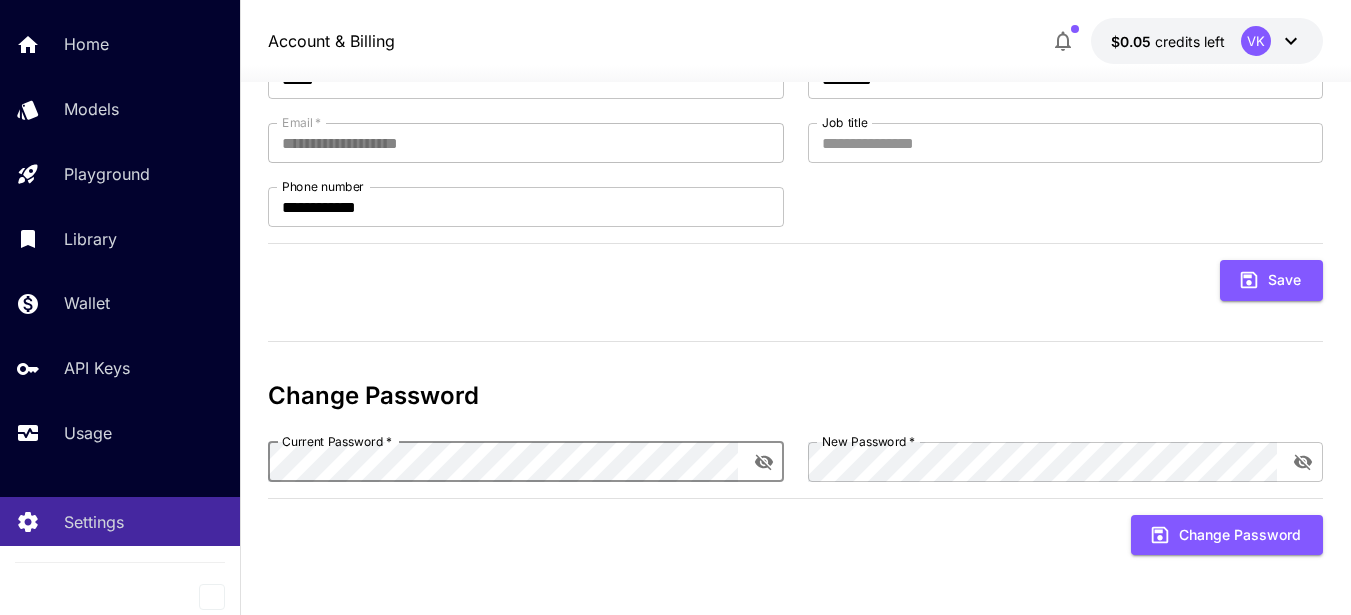 click 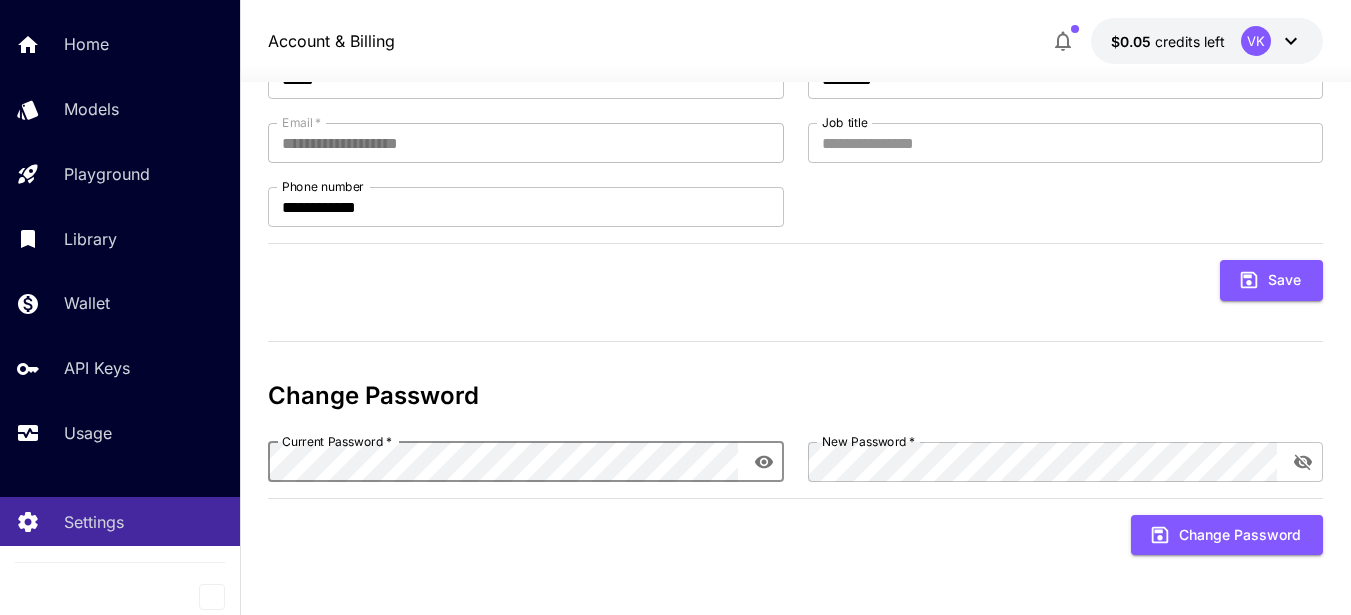 click 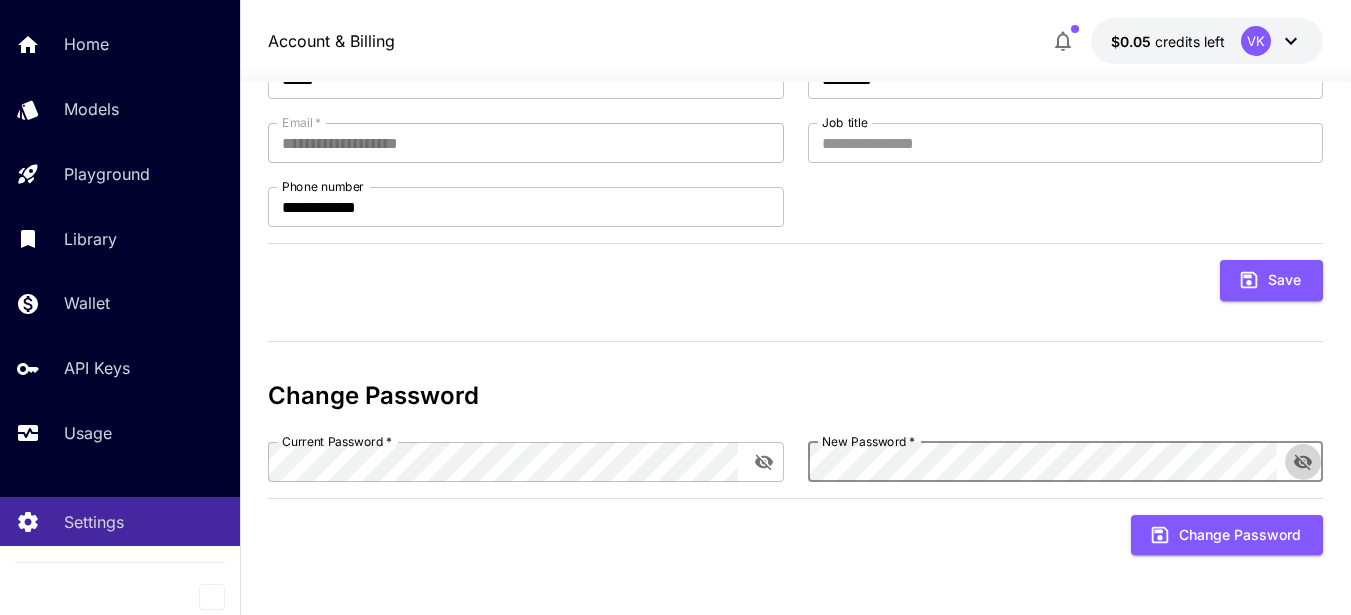 click 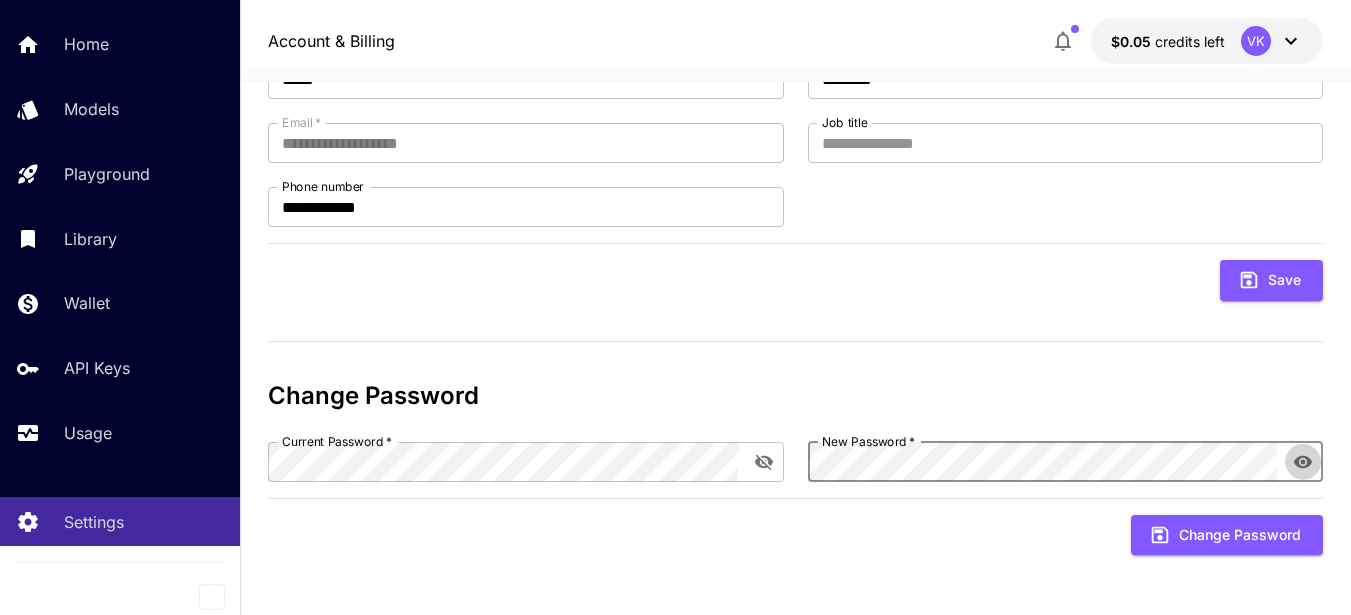click 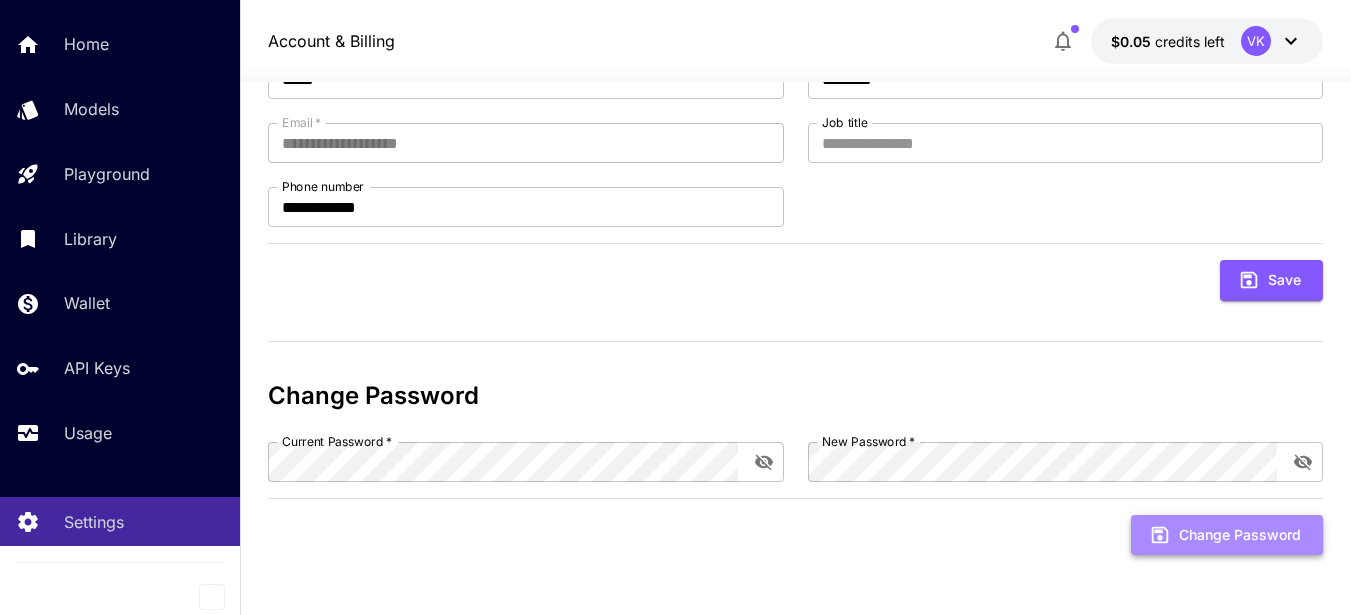click on "Change Password" at bounding box center [1227, 535] 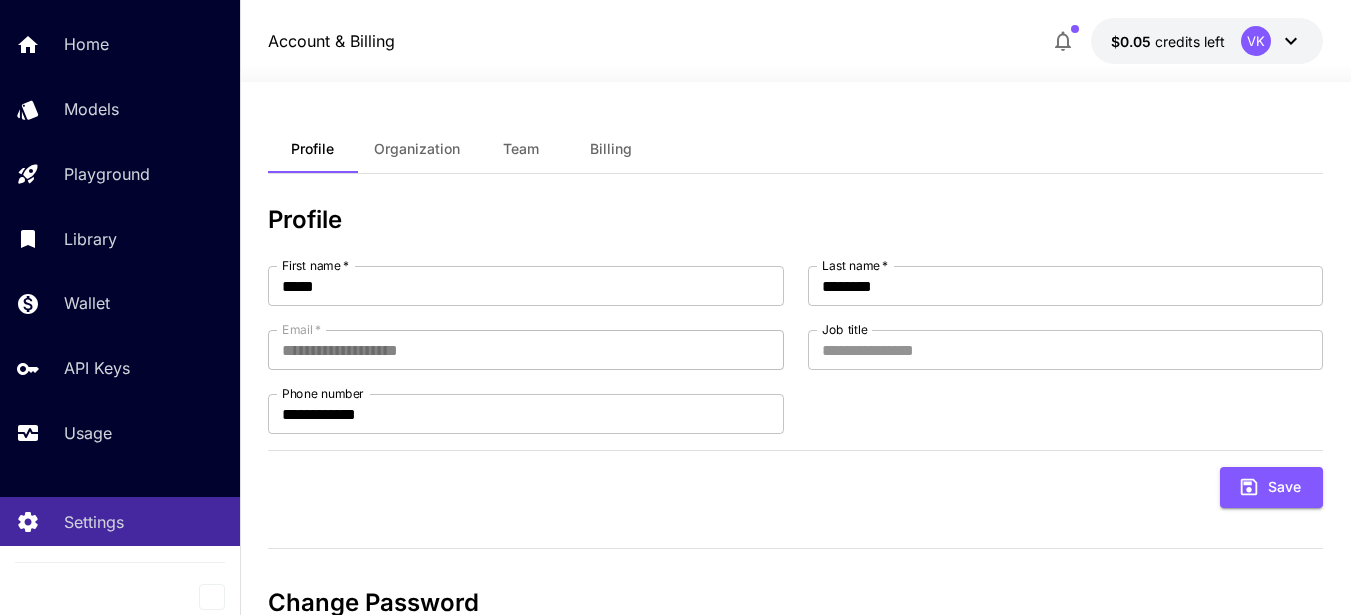 scroll, scrollTop: 0, scrollLeft: 0, axis: both 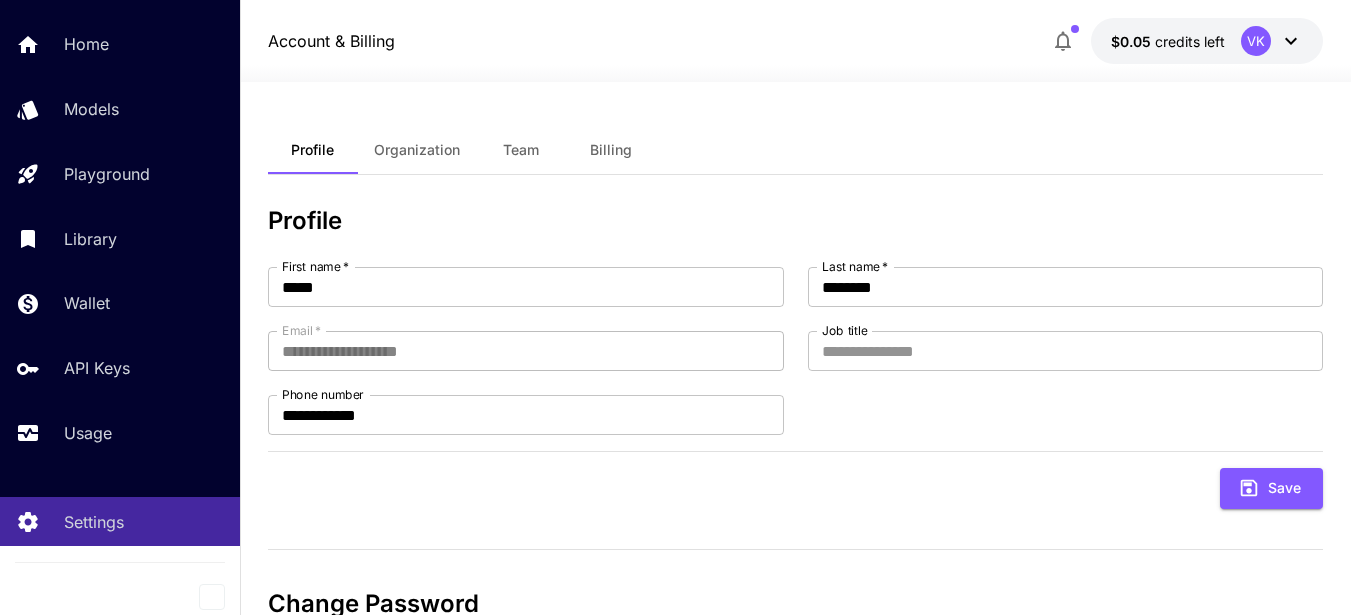 click on "Organization" at bounding box center [417, 150] 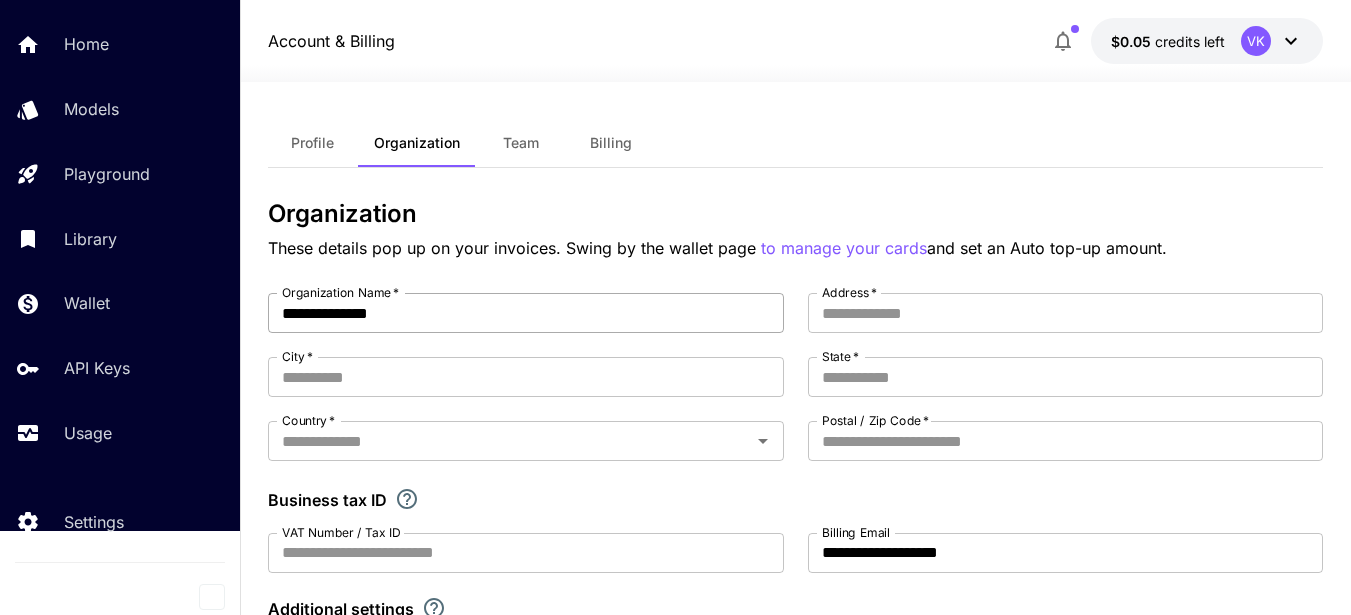 scroll, scrollTop: 0, scrollLeft: 0, axis: both 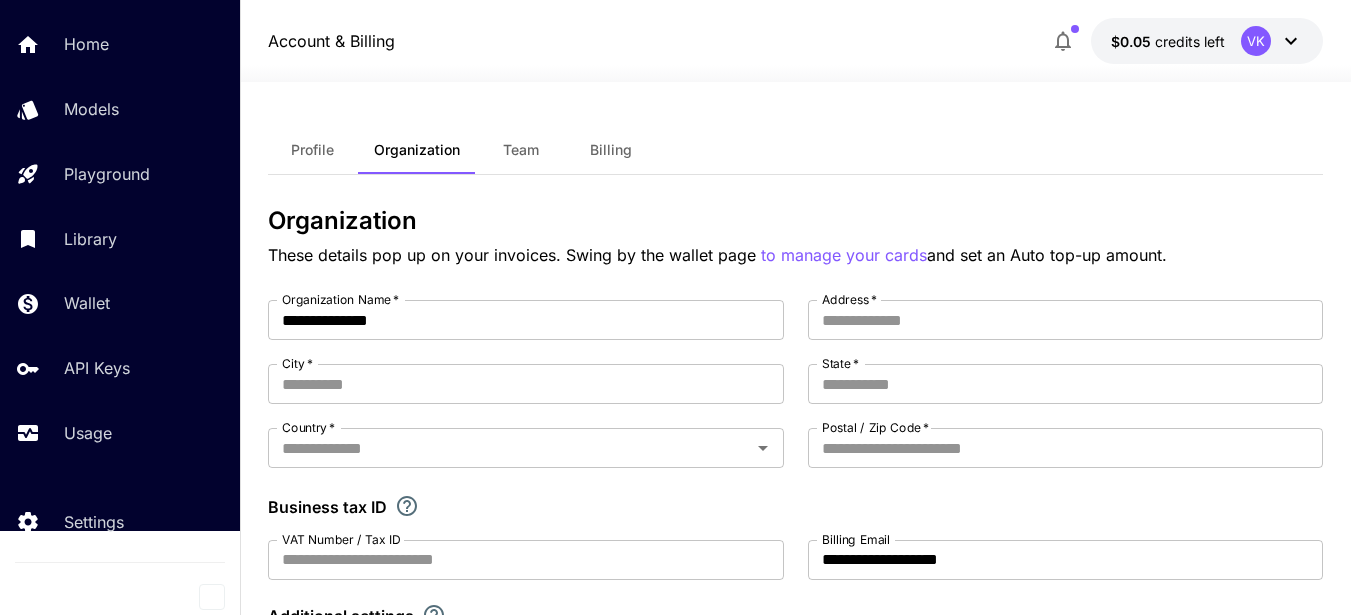 click 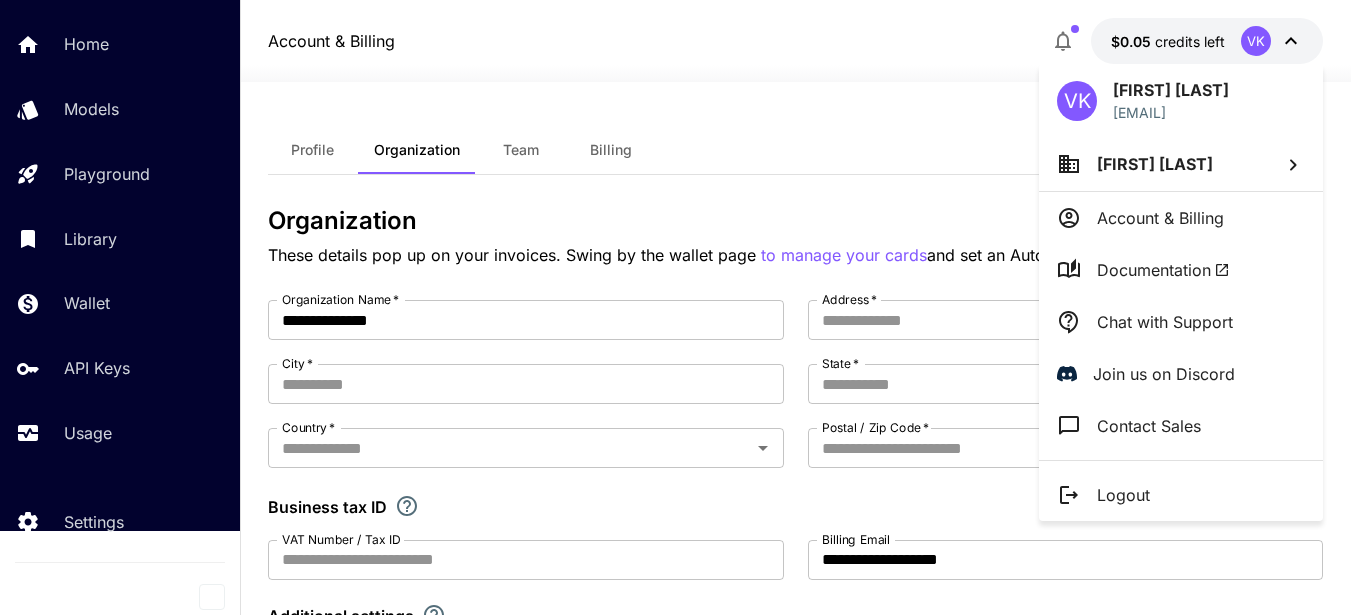 click at bounding box center [683, 307] 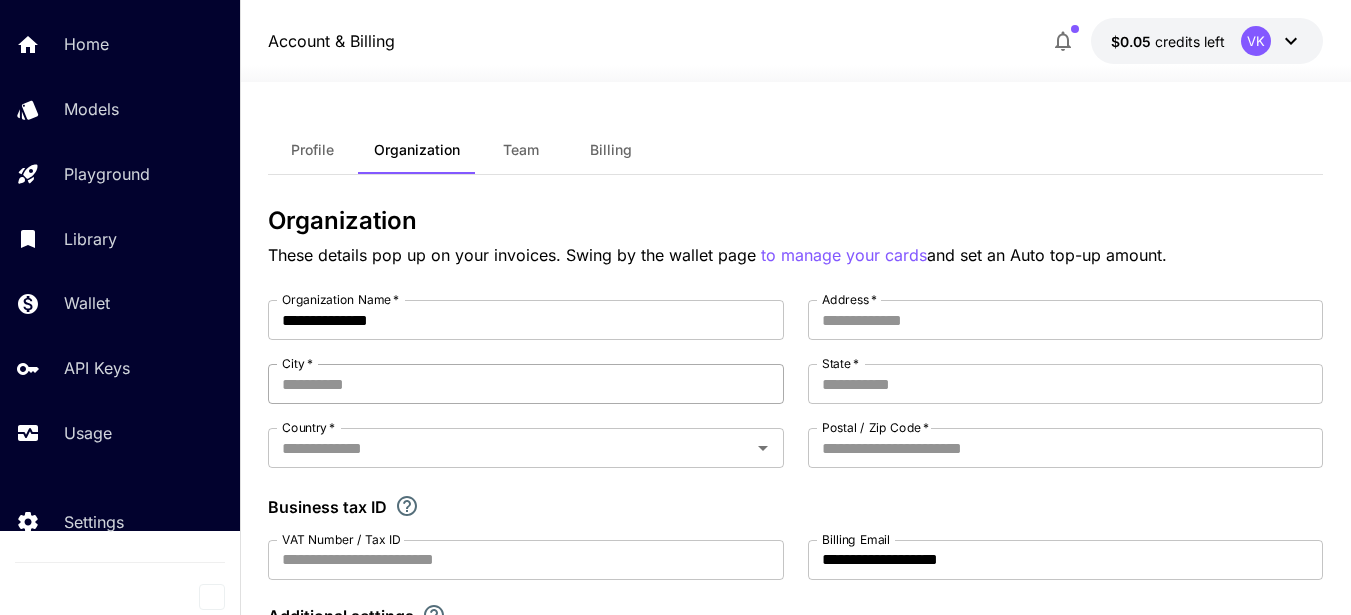 click on "City   *" at bounding box center (526, 384) 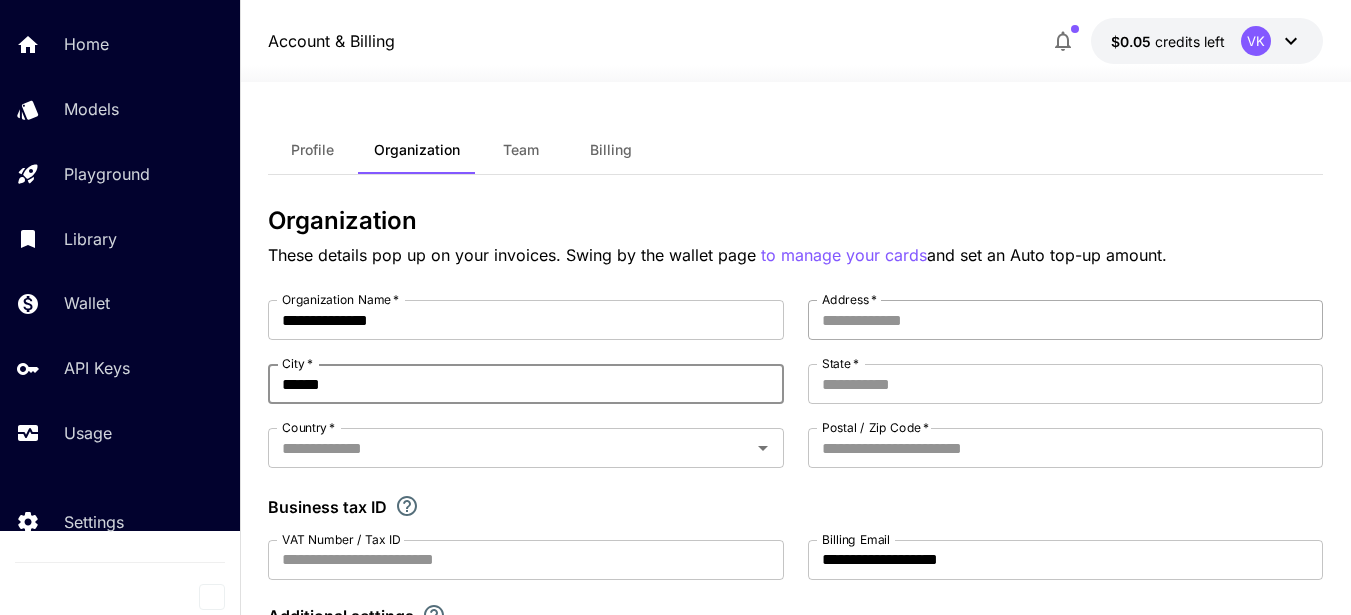 type on "******" 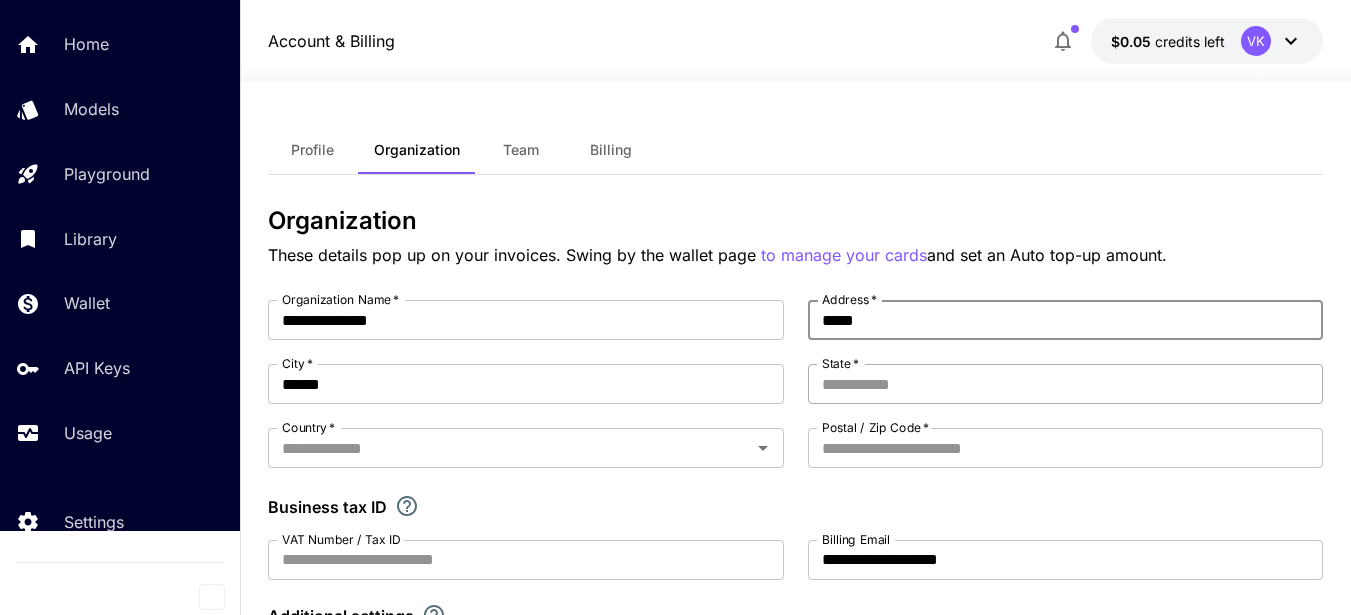 type on "*****" 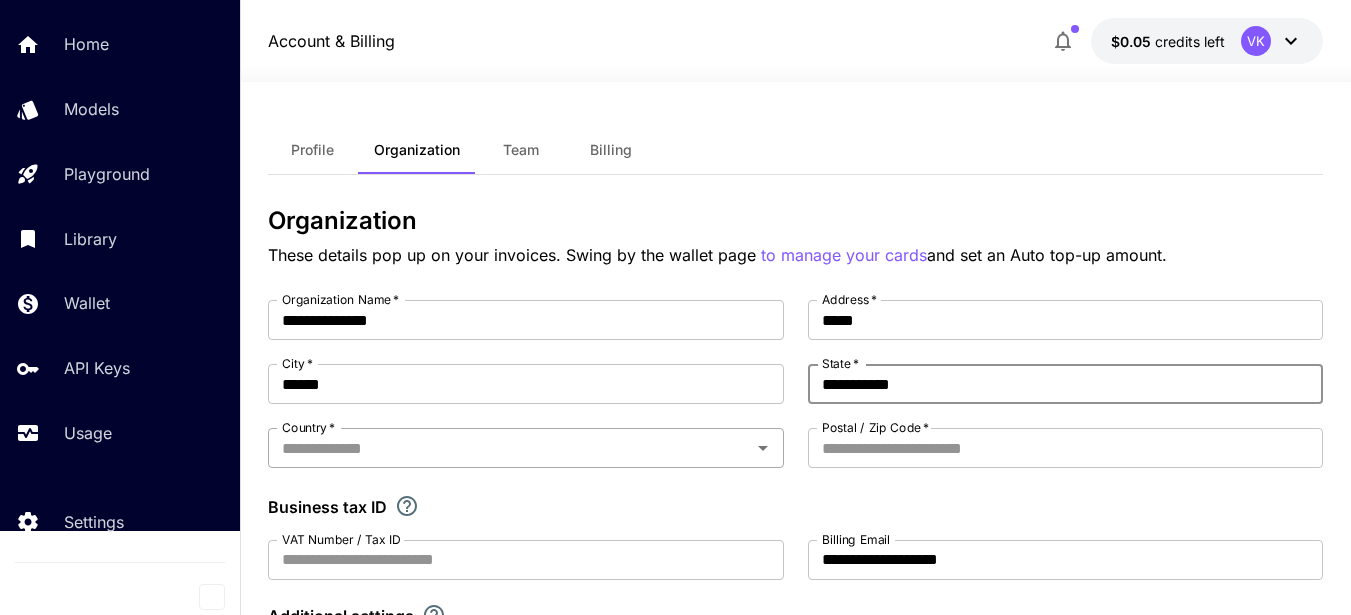 type on "**********" 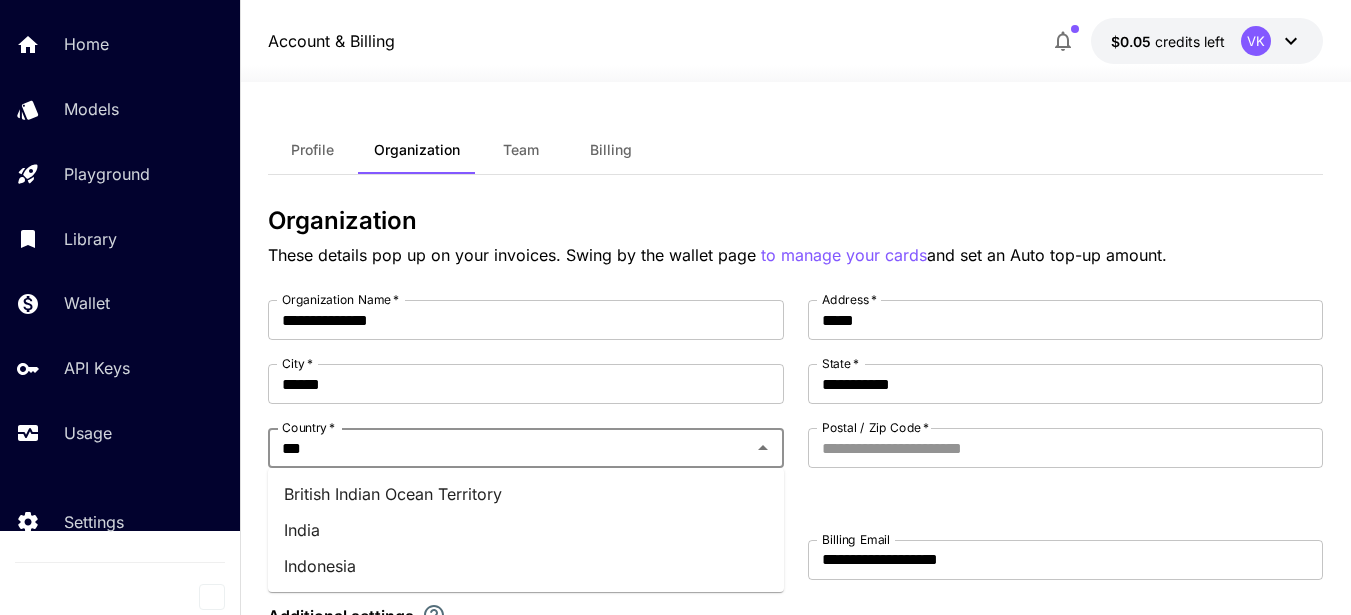 type on "*****" 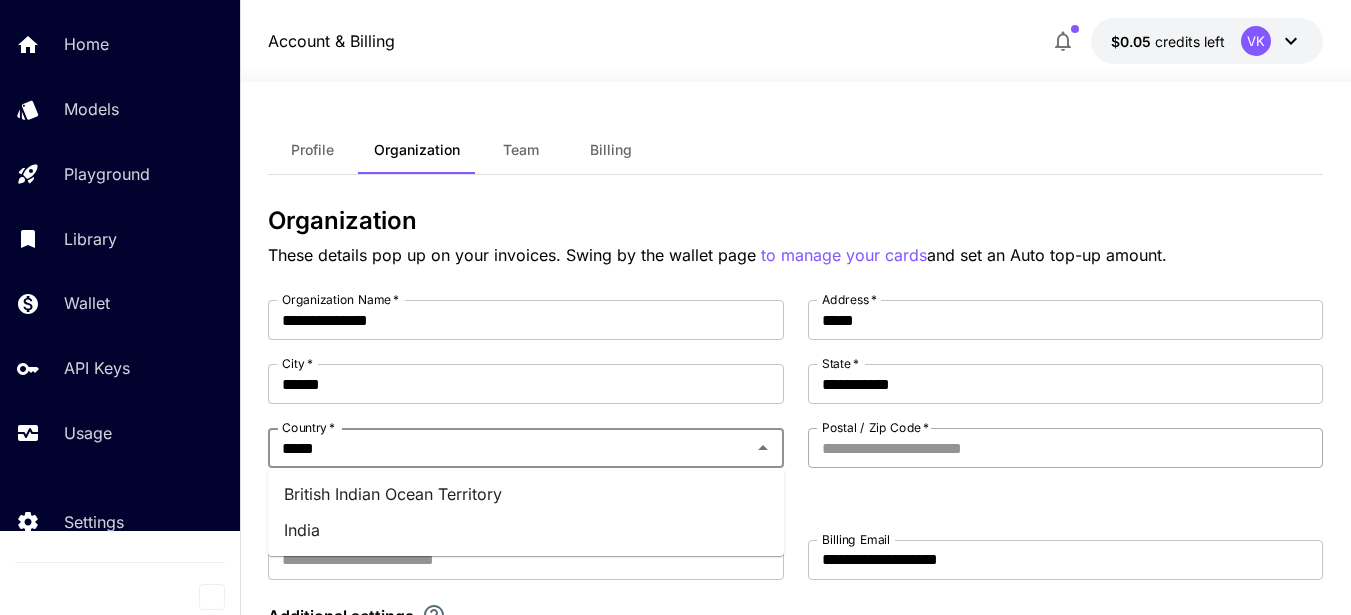 type 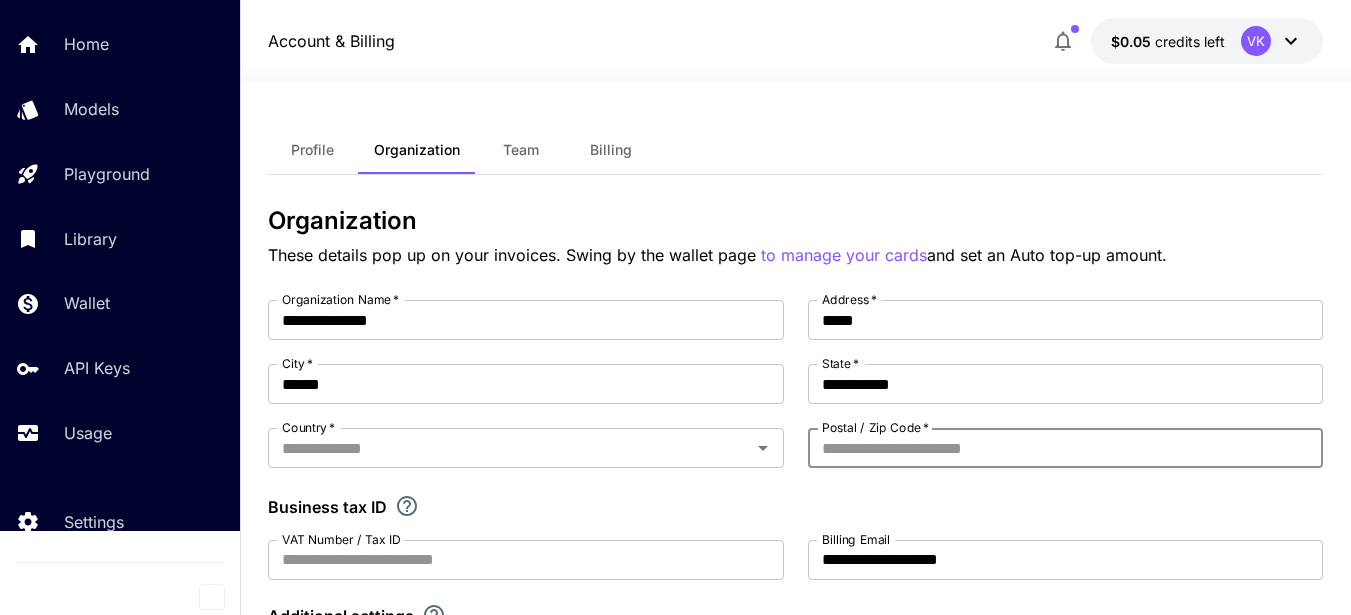 click on "Postal / Zip Code   *" at bounding box center (1066, 448) 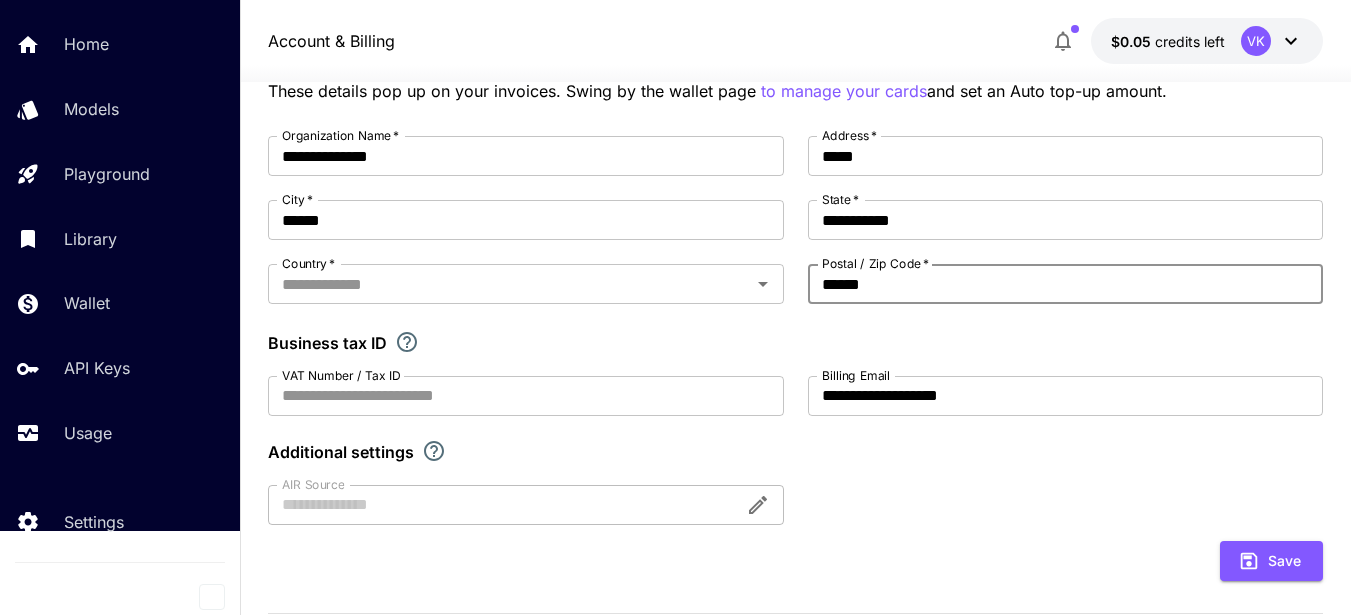 scroll, scrollTop: 200, scrollLeft: 0, axis: vertical 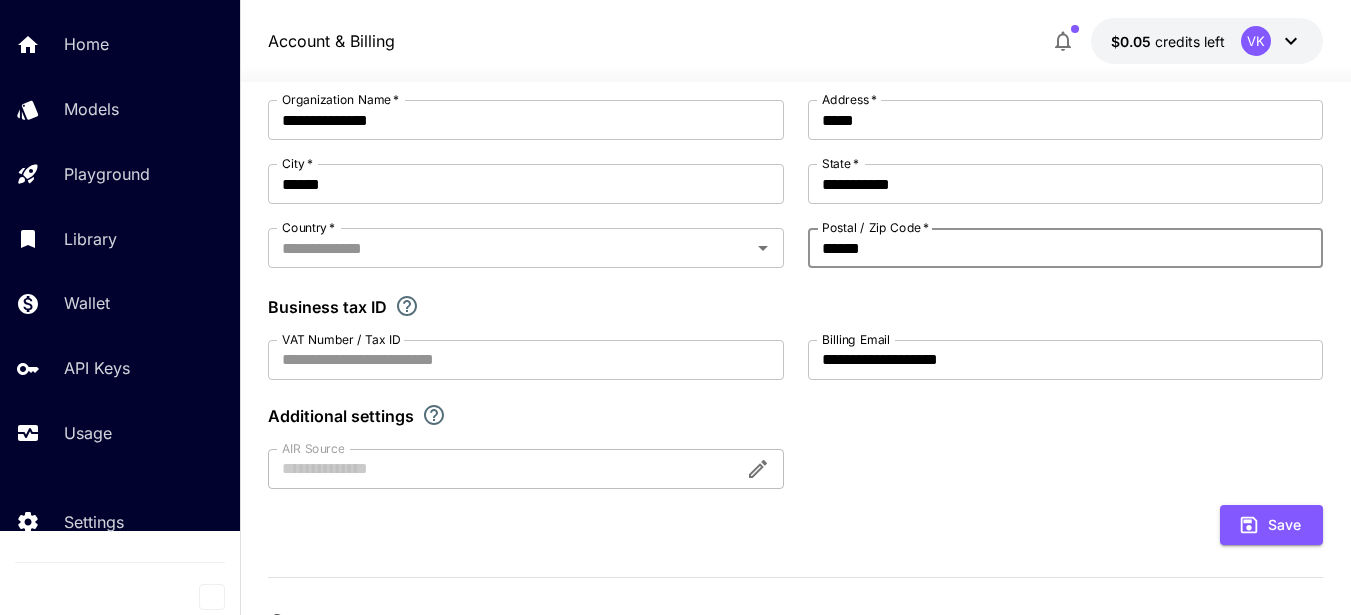 type on "******" 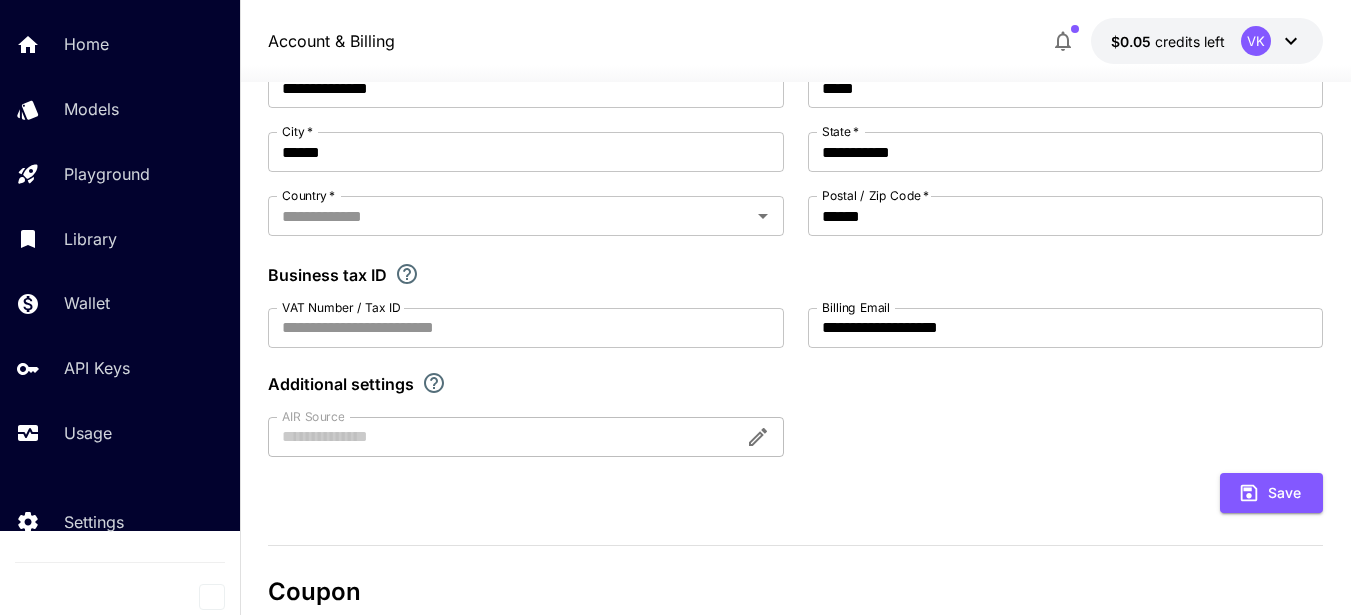 scroll, scrollTop: 400, scrollLeft: 0, axis: vertical 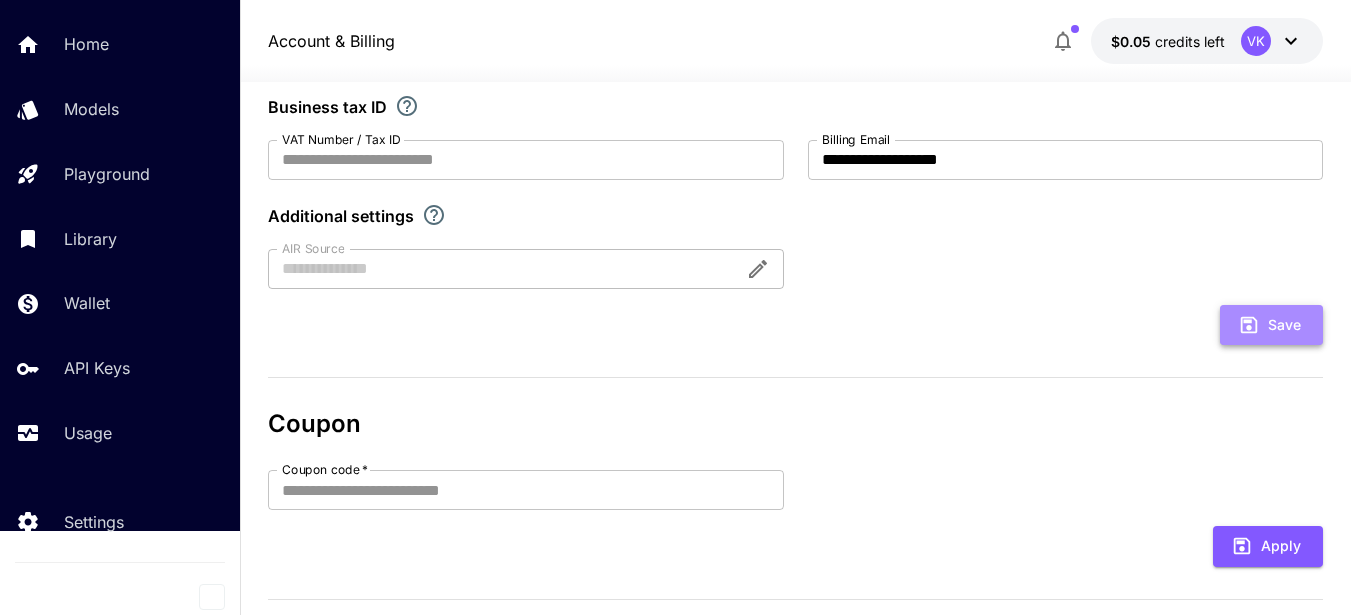 click on "Save" at bounding box center (1271, 325) 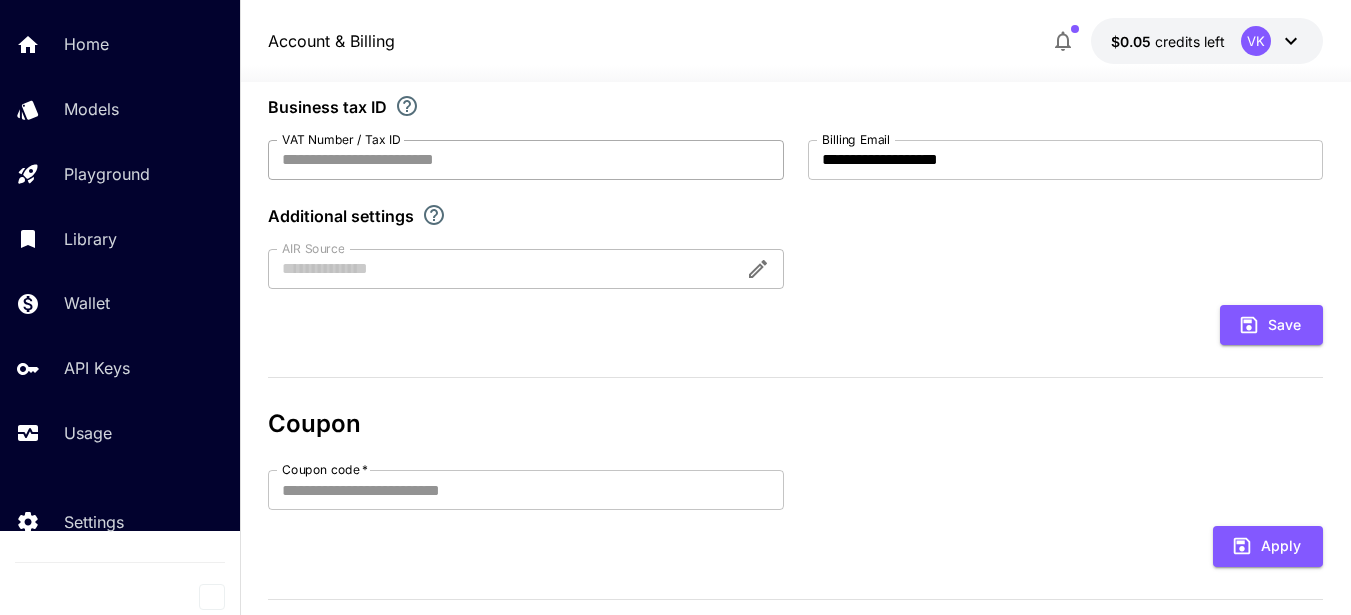 scroll, scrollTop: 300, scrollLeft: 0, axis: vertical 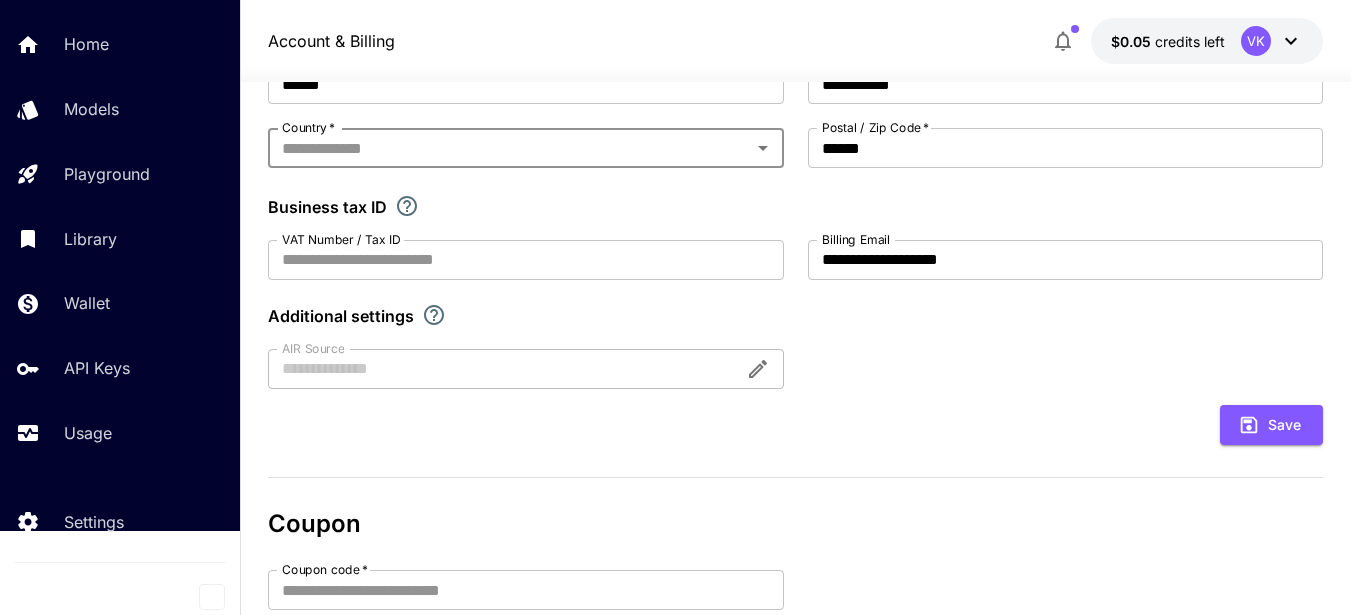 click on "Country   *" at bounding box center [509, 148] 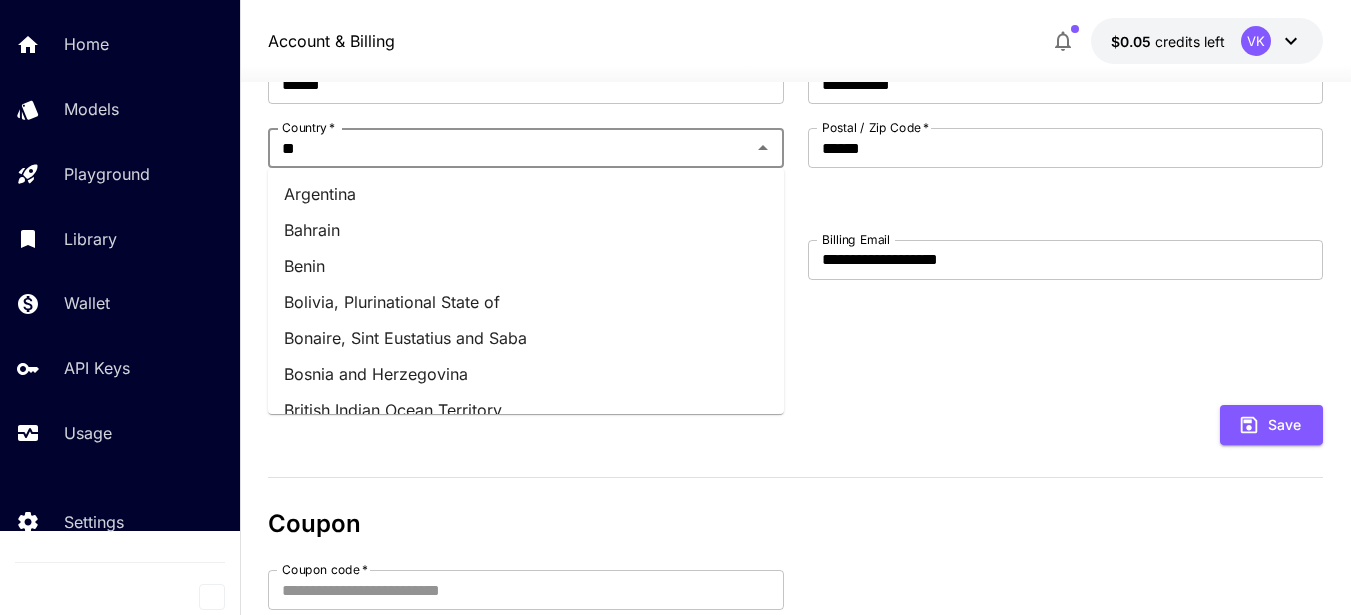 type on "***" 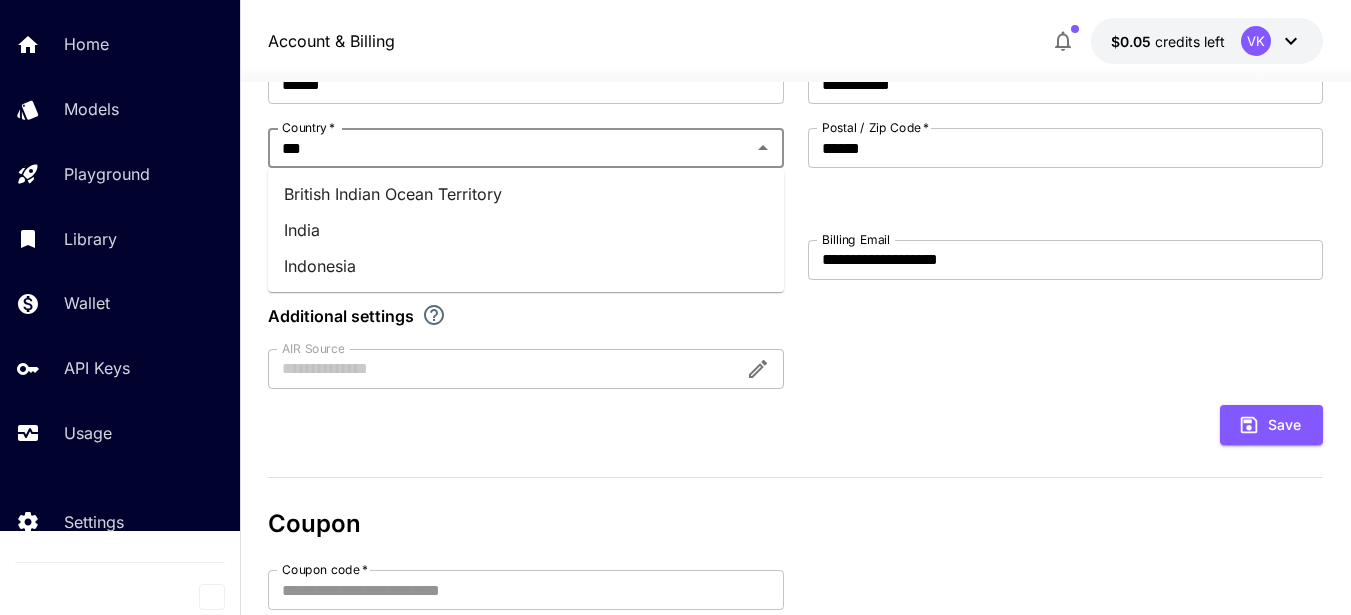 click on "India" at bounding box center (526, 230) 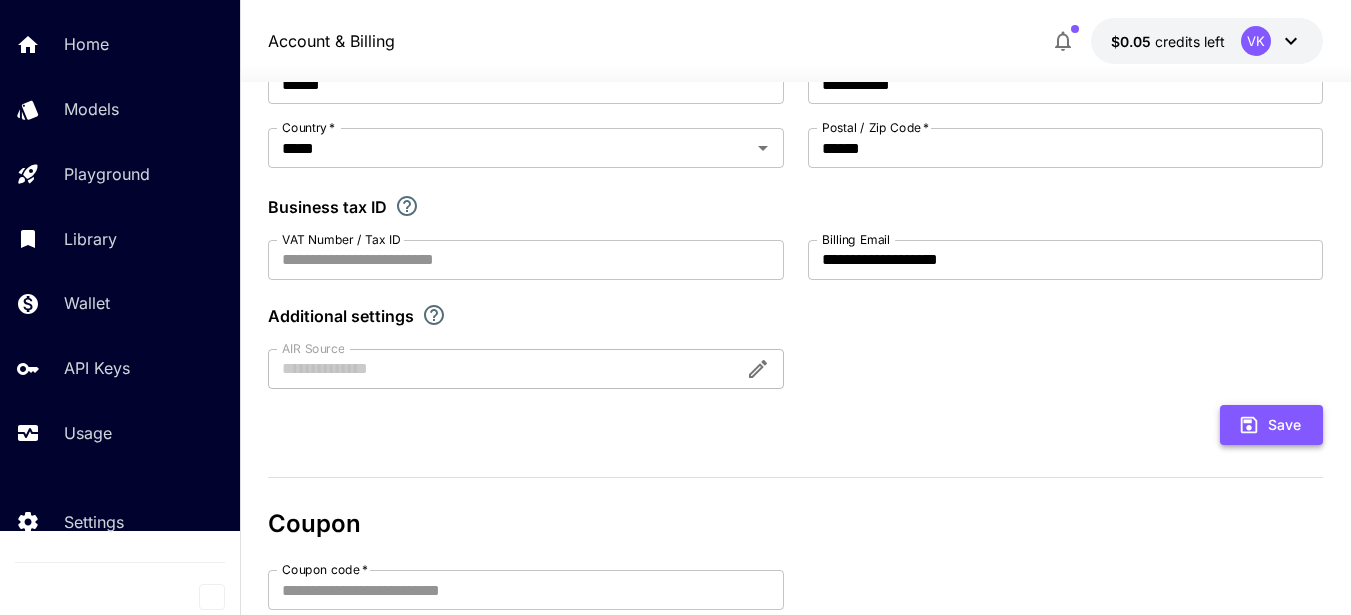 click on "Save" at bounding box center (1271, 425) 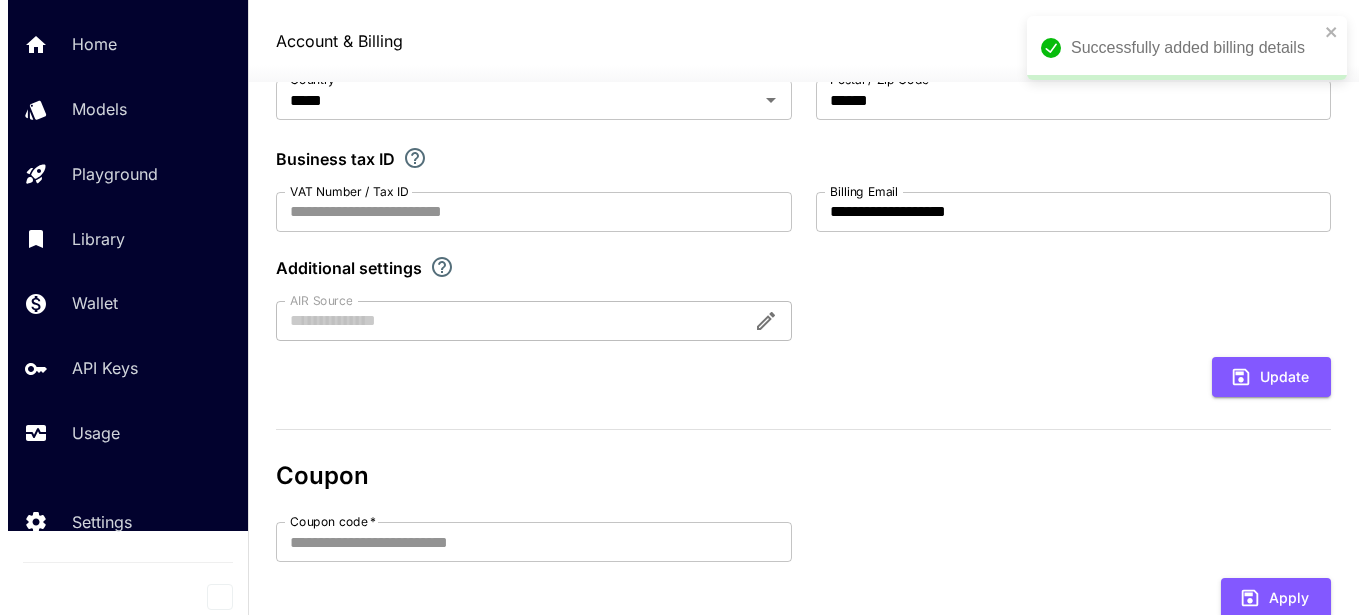 scroll, scrollTop: 0, scrollLeft: 0, axis: both 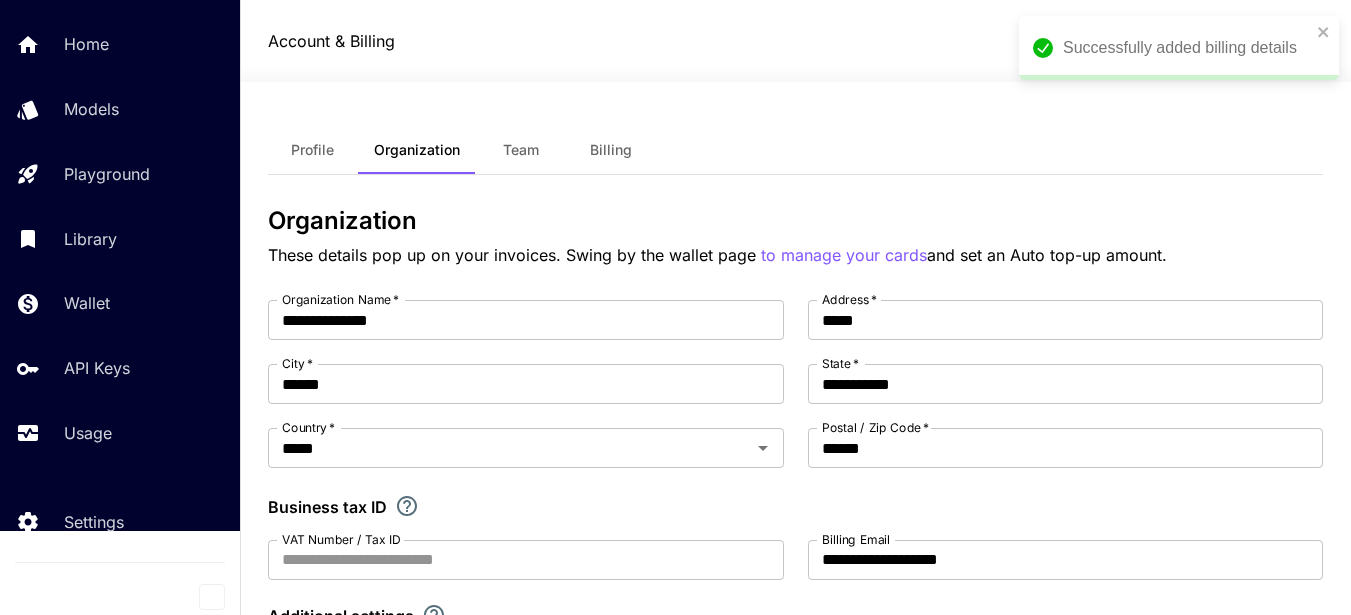 click on "Team" at bounding box center [521, 150] 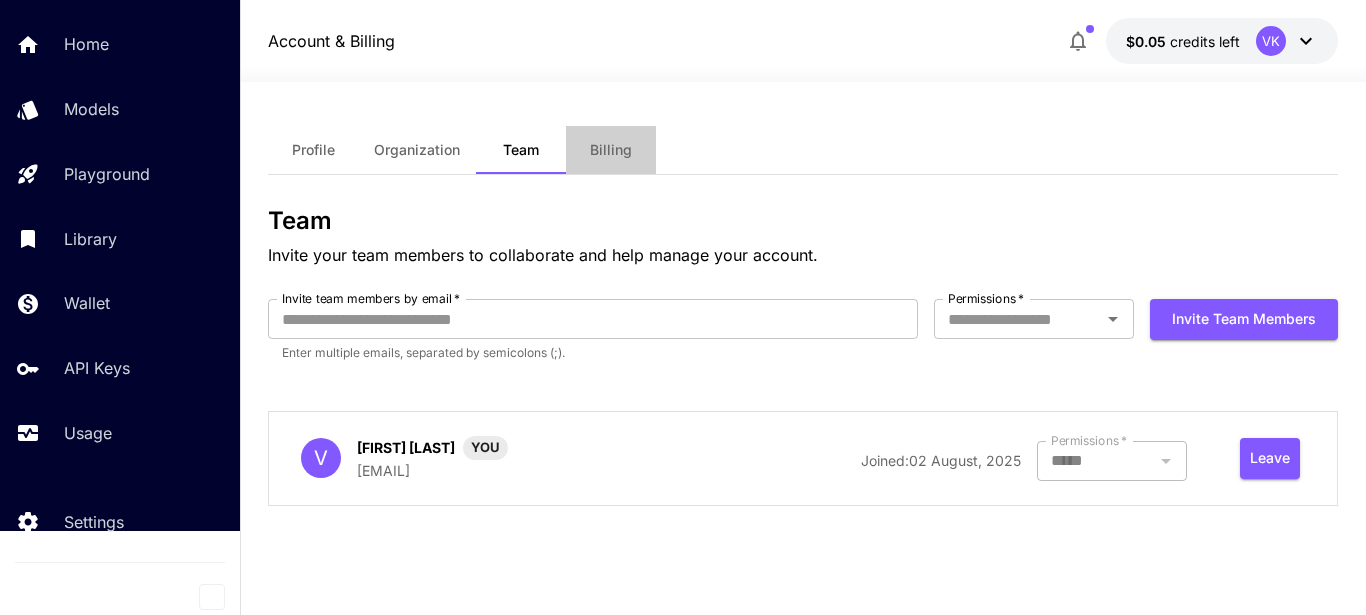 click on "Billing" at bounding box center (611, 150) 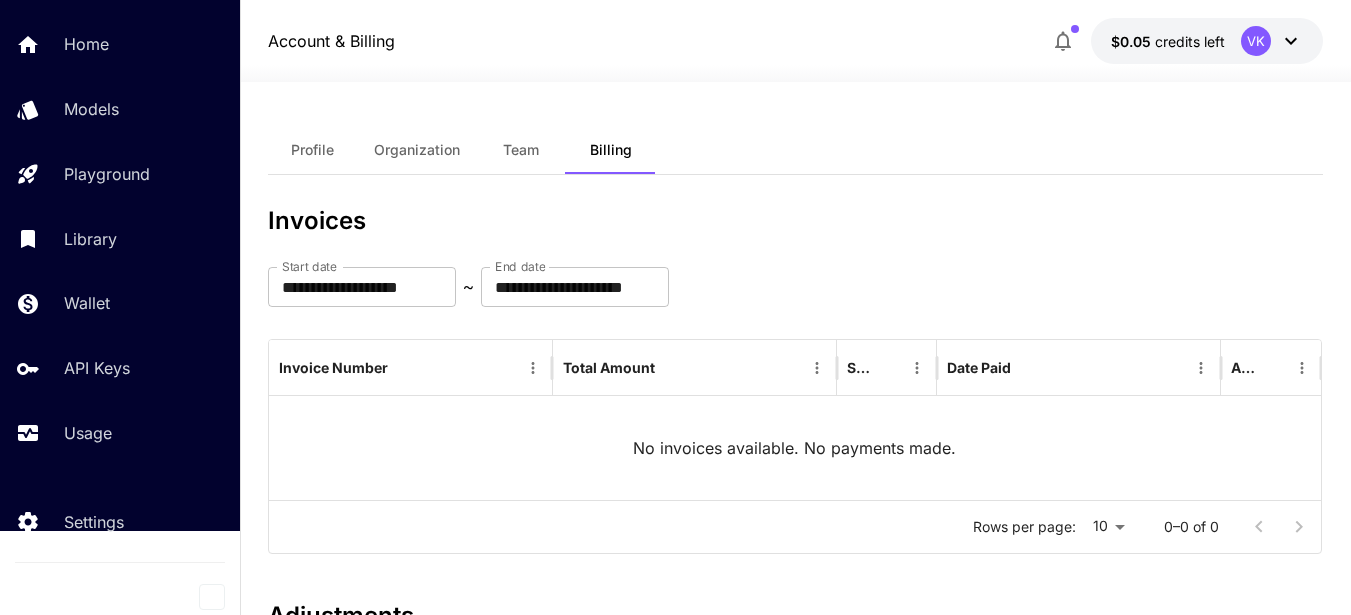 click 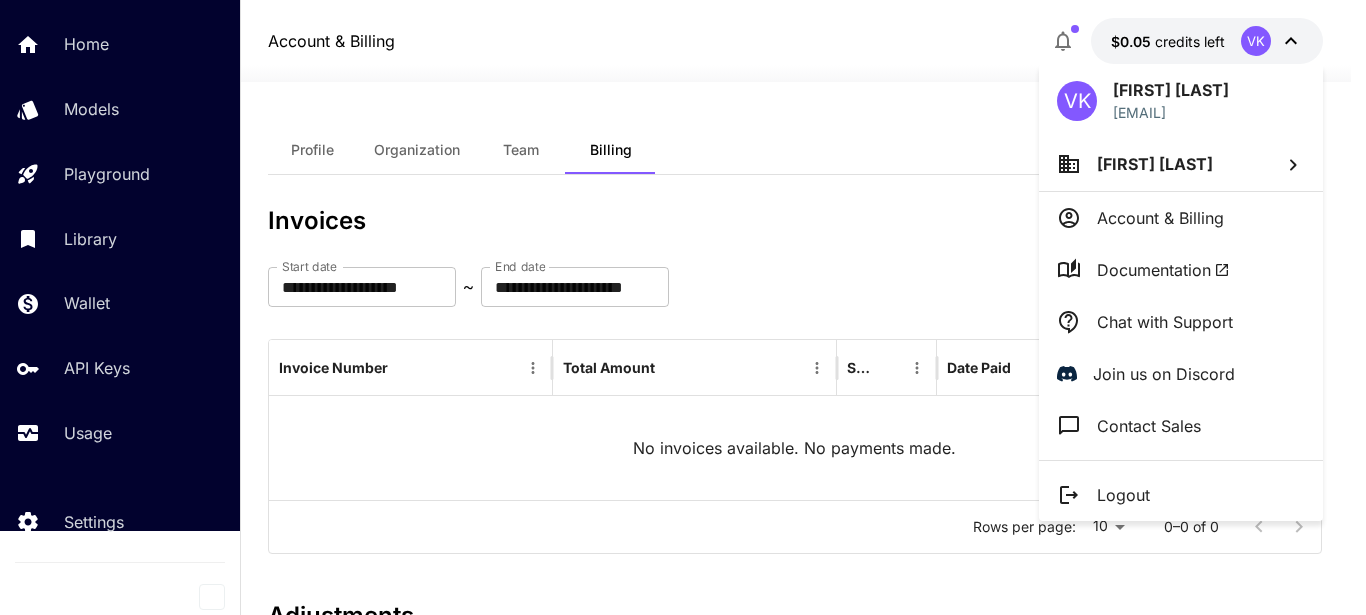 click on "Logout" at bounding box center [1123, 495] 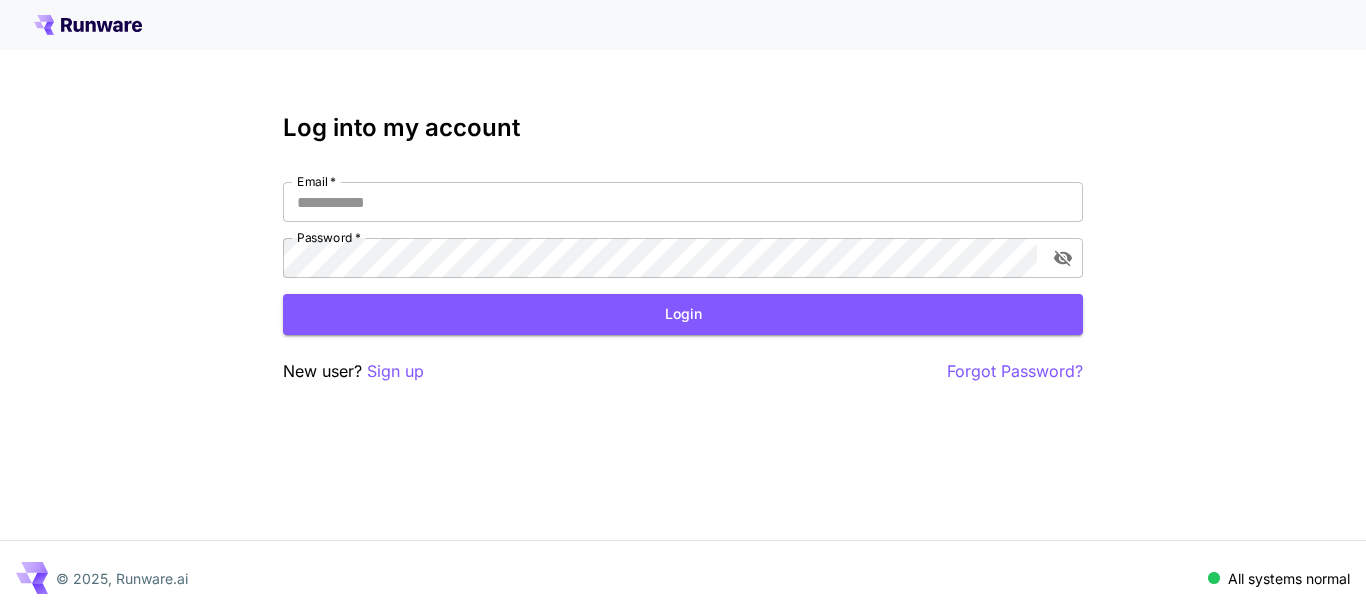 type on "**********" 